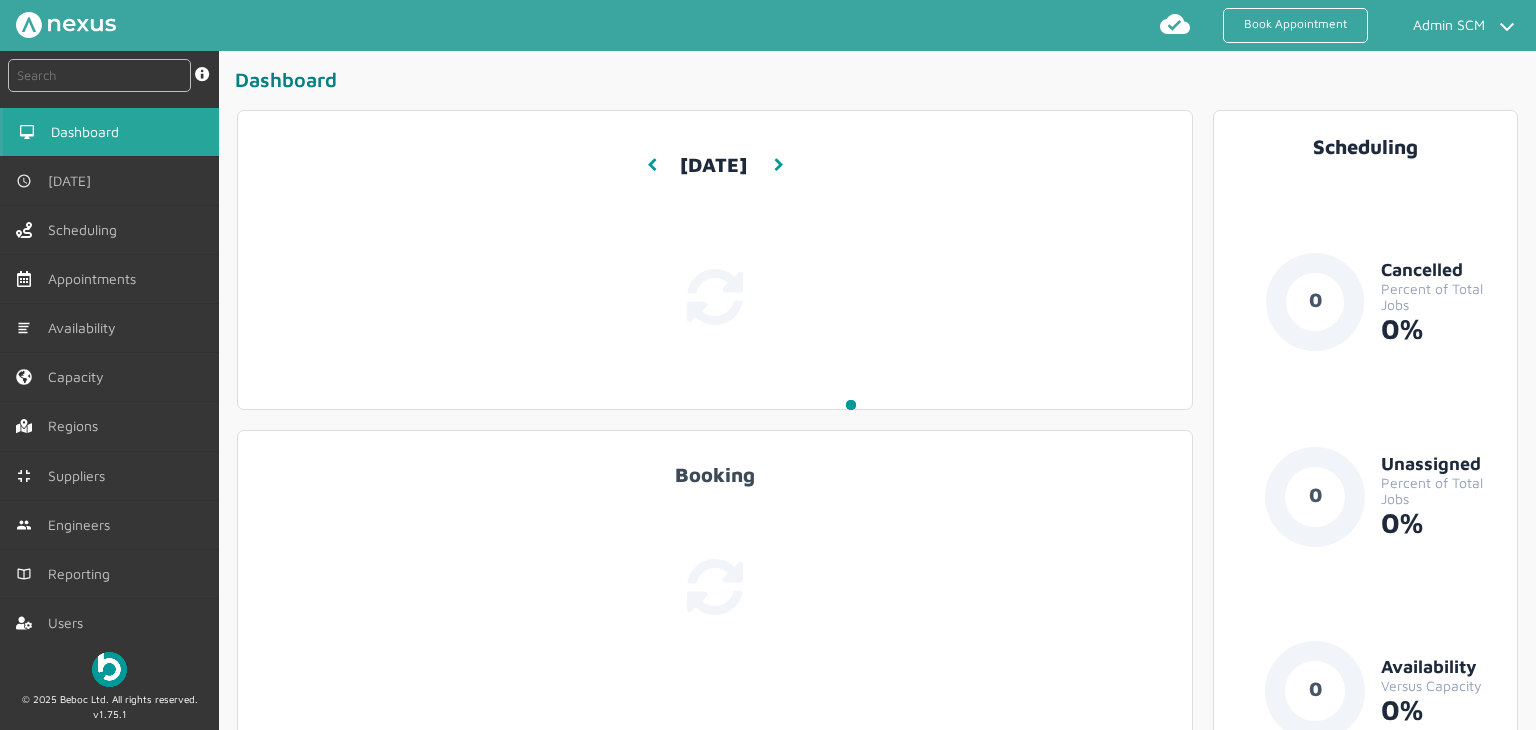 scroll, scrollTop: 0, scrollLeft: 0, axis: both 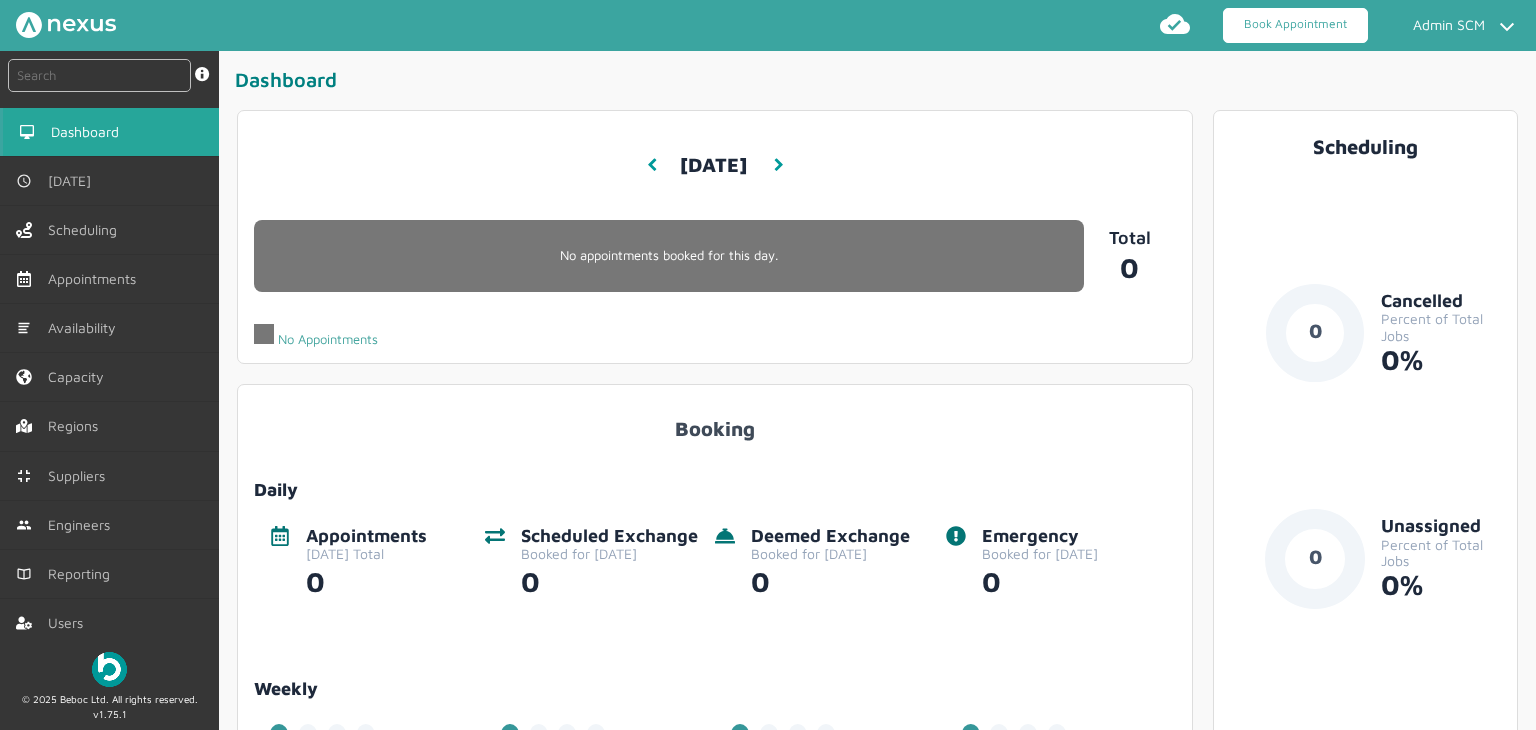 click on "Book Appointment" 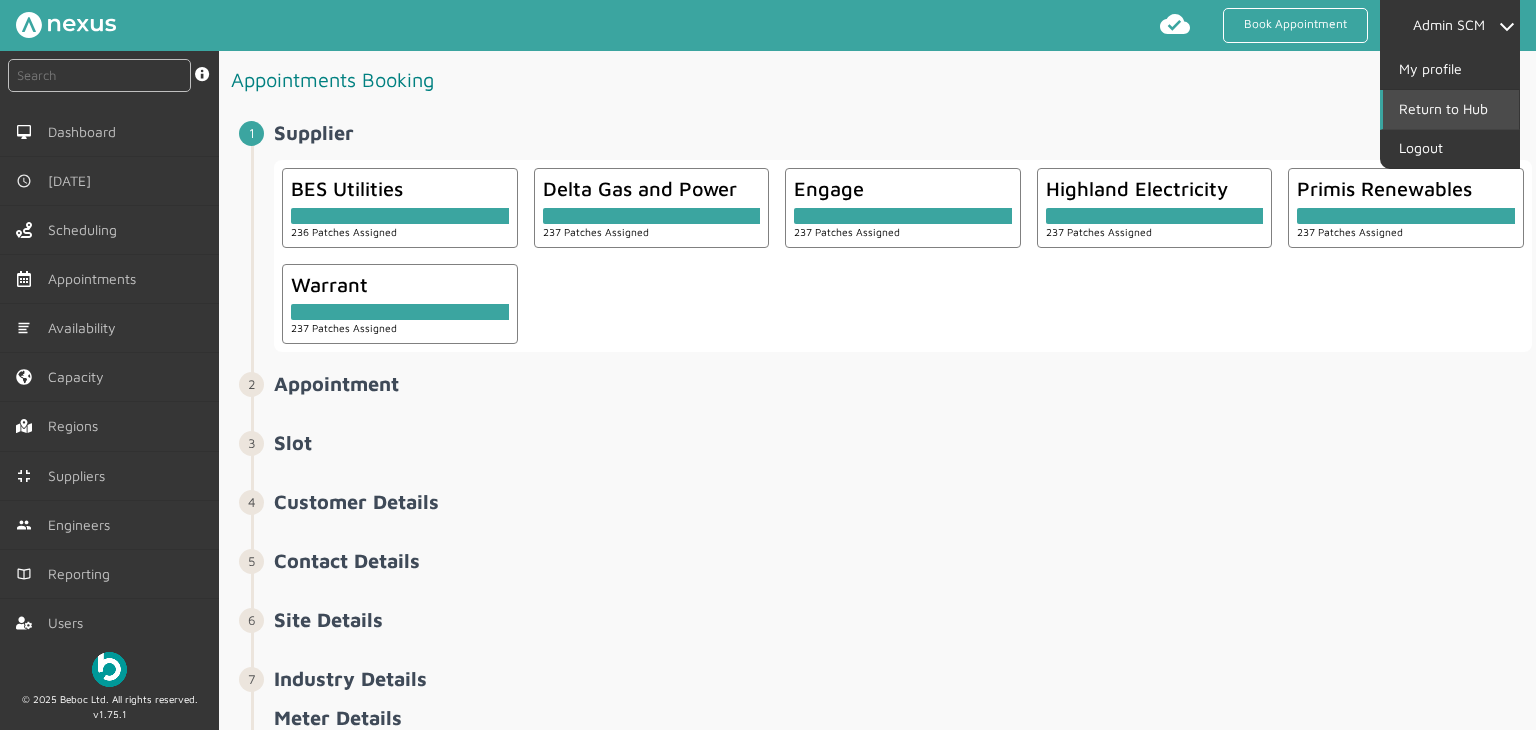 click on "Return to Hub" 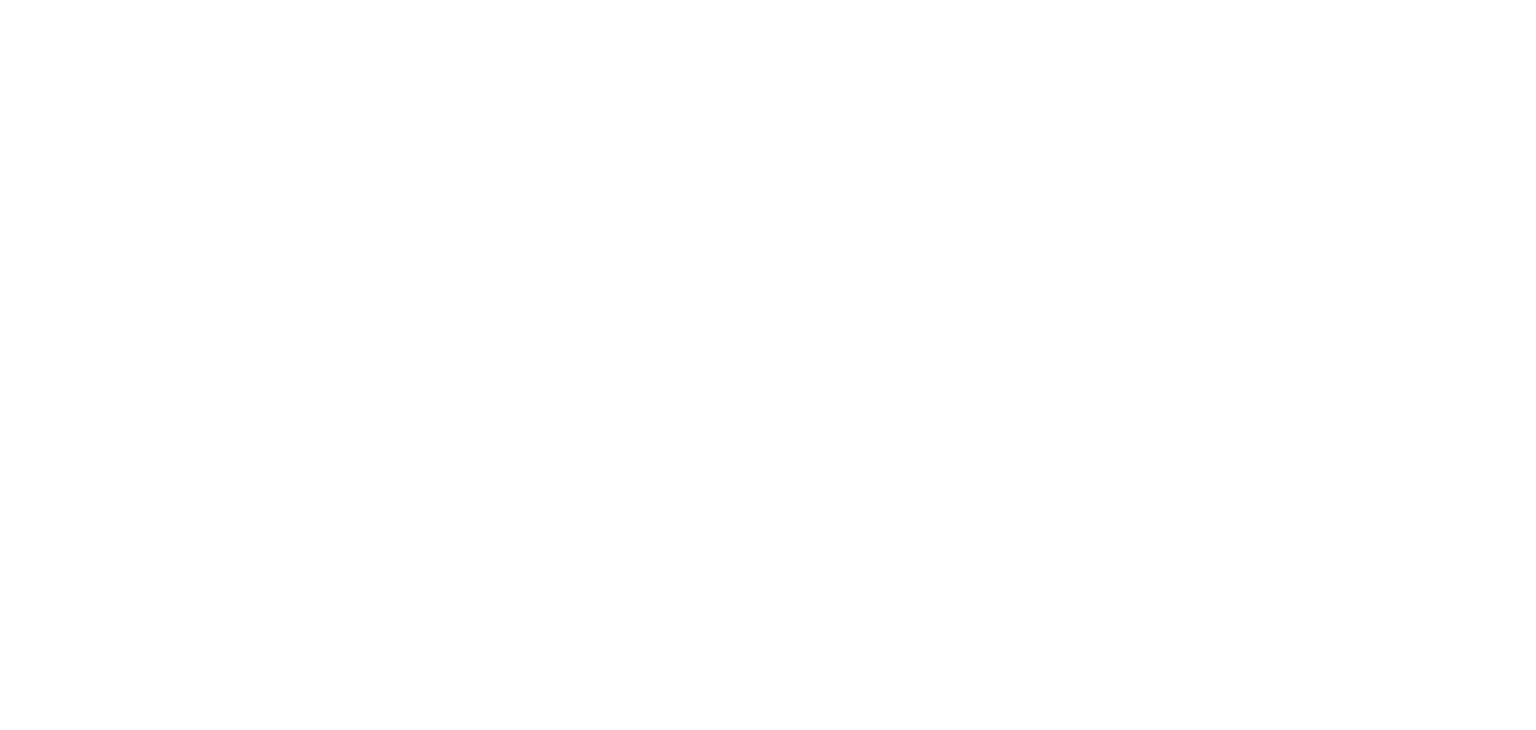 scroll, scrollTop: 0, scrollLeft: 0, axis: both 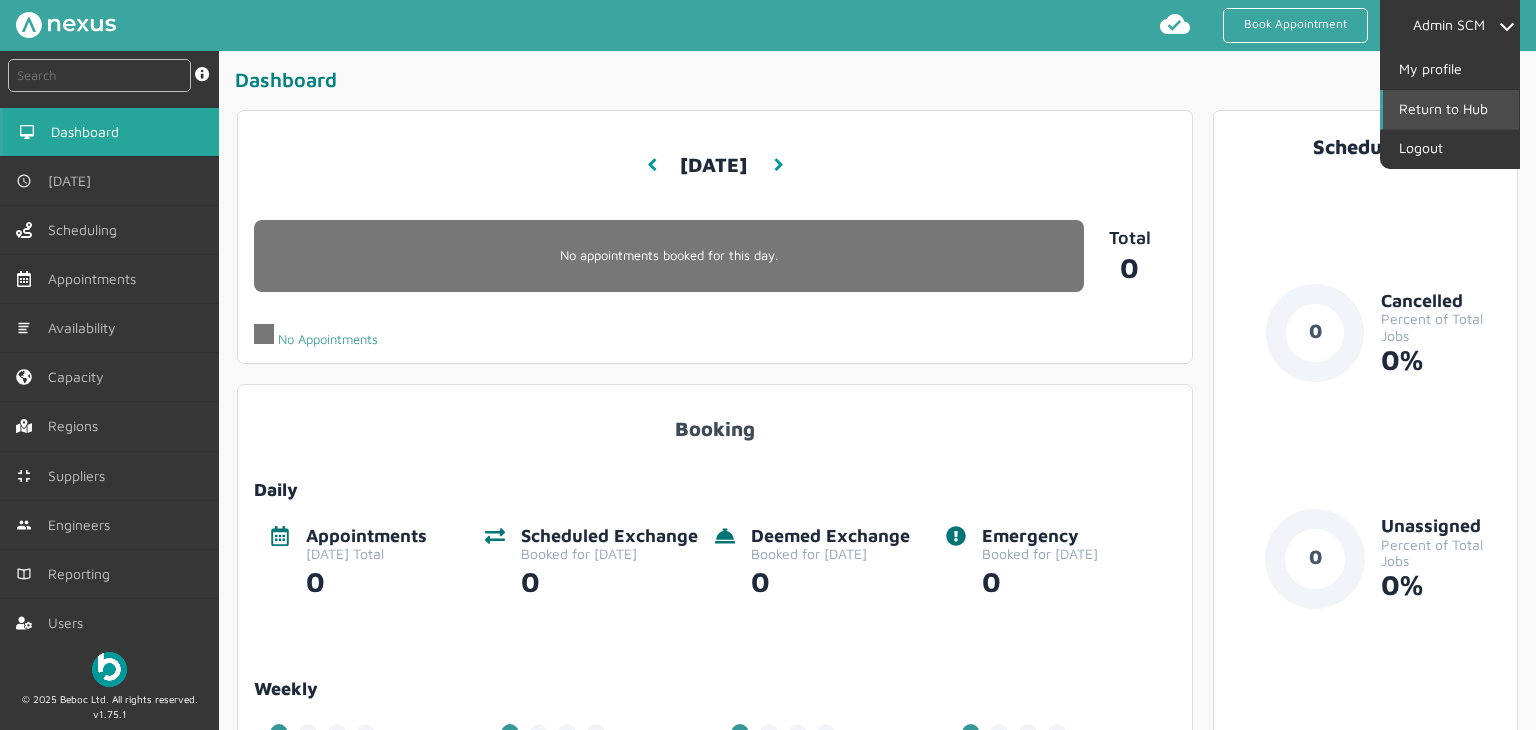 click on "Return to Hub" 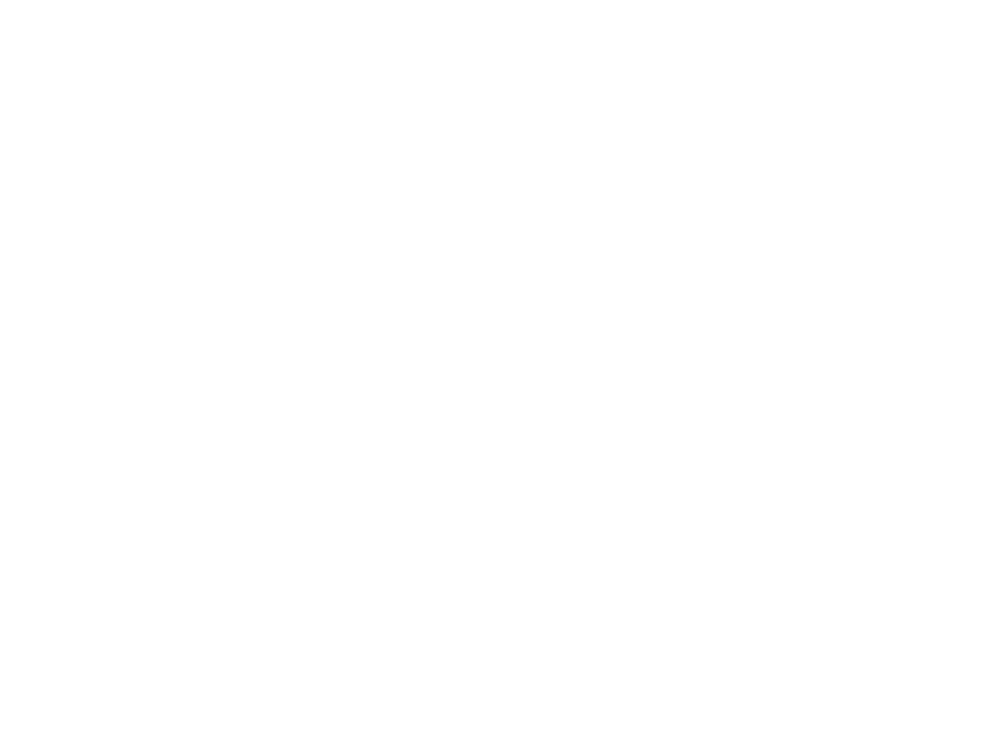 scroll, scrollTop: 0, scrollLeft: 0, axis: both 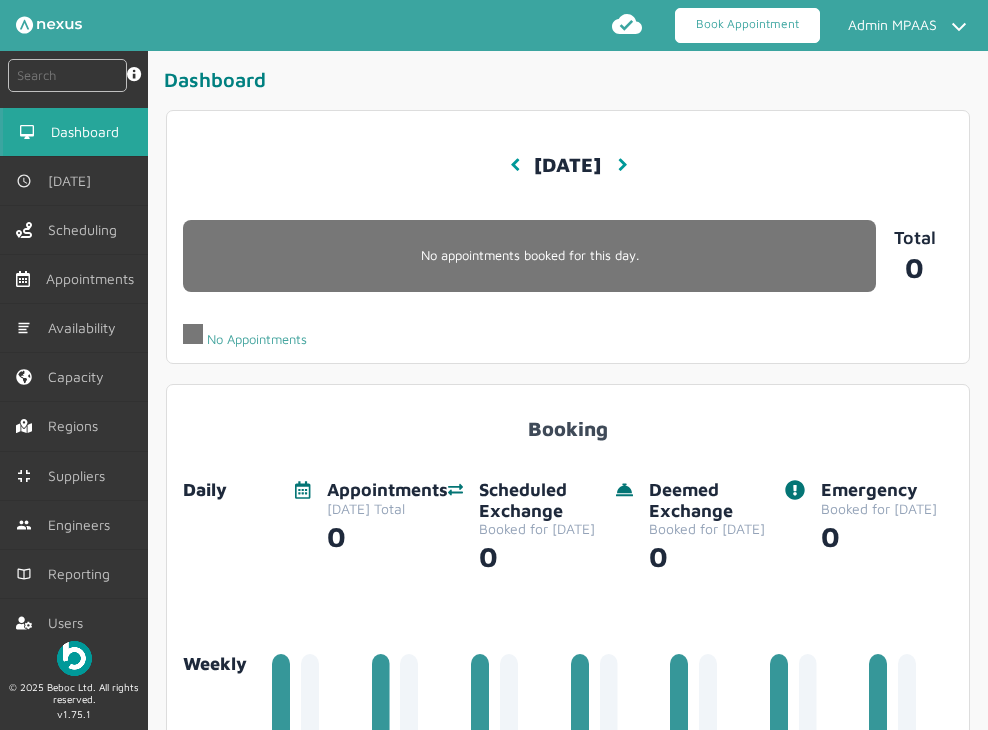 click on "Book Appointment" 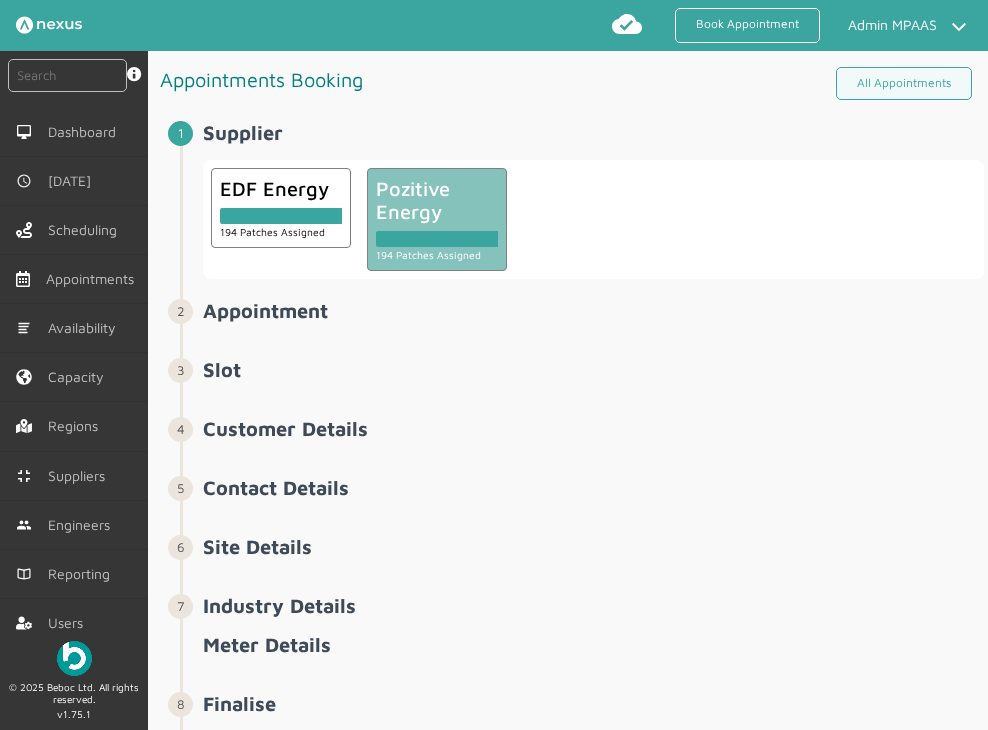 click on "Pozitive Energy" 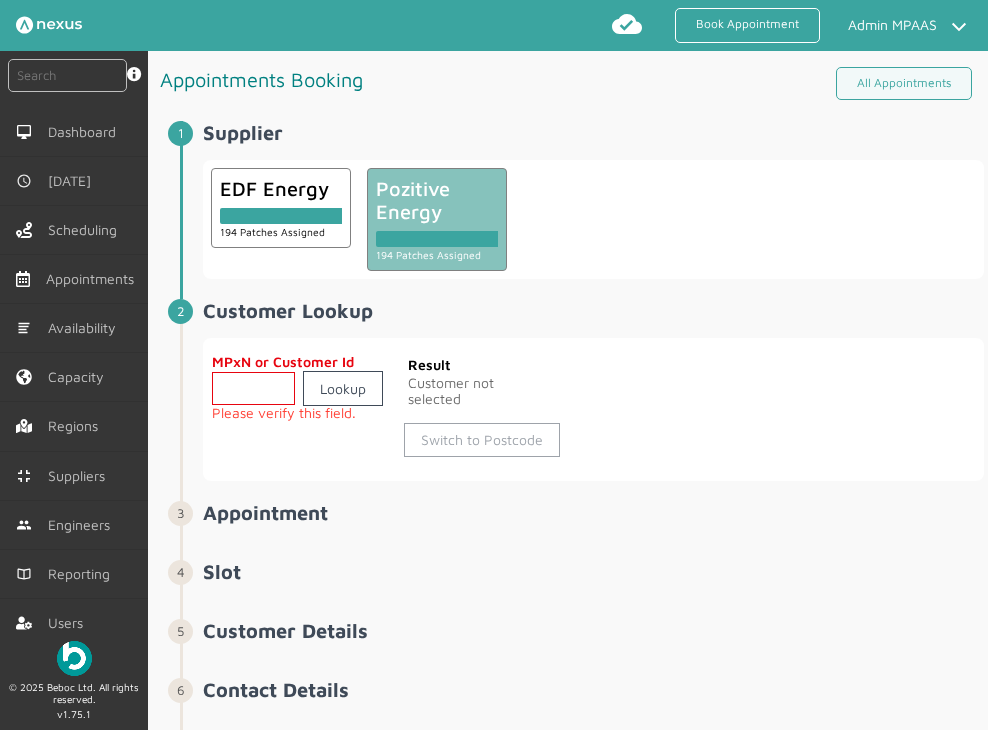 click on "Switch to Postcode" 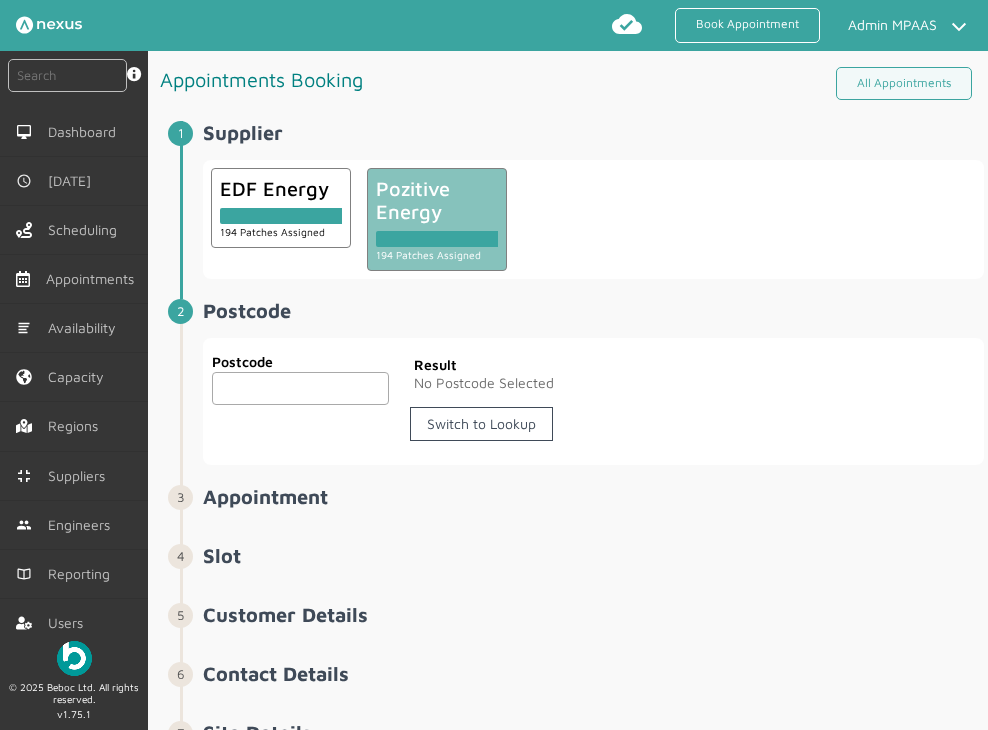 click at bounding box center [300, 388] 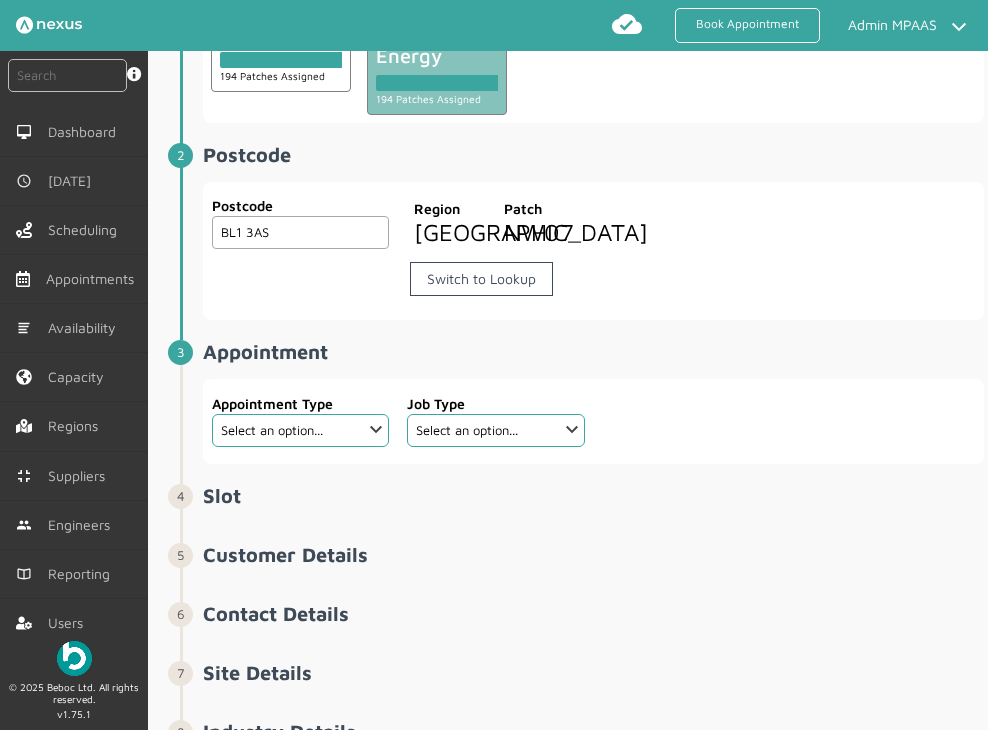 scroll, scrollTop: 200, scrollLeft: 0, axis: vertical 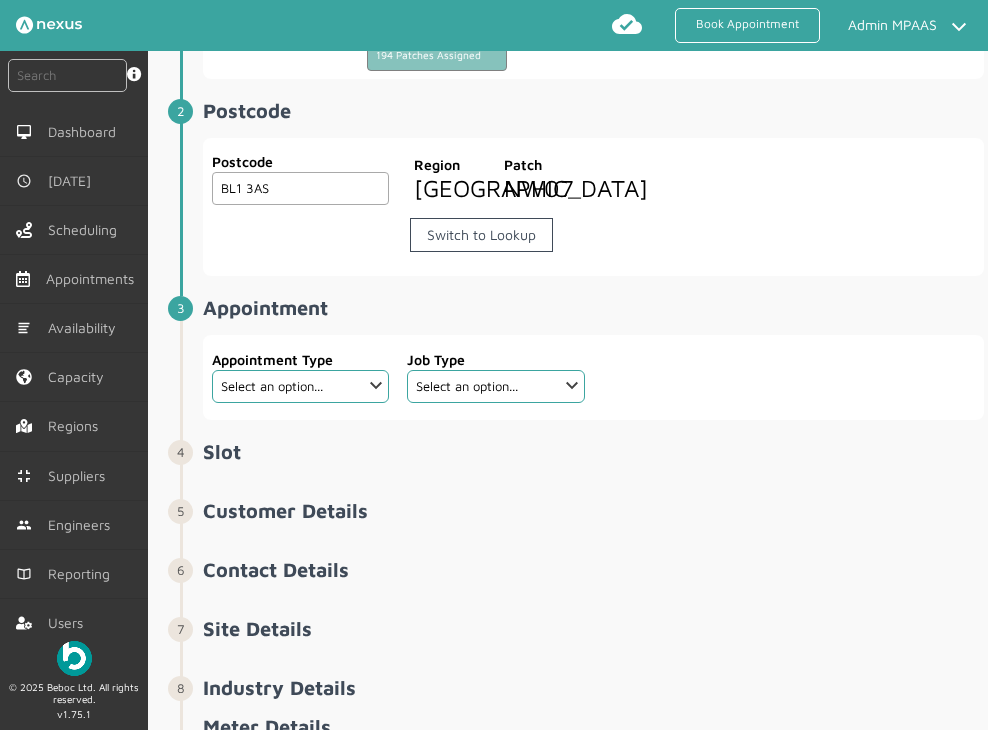 type on "BL1 3AS" 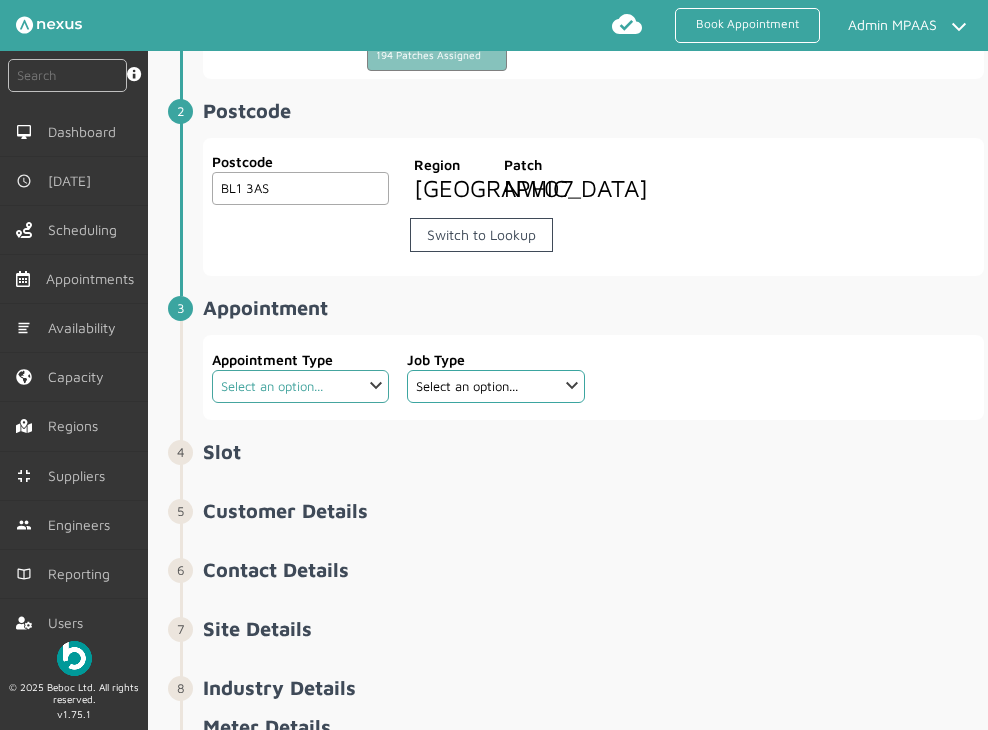 click on "Select an option... Deemed Exchange Deemed Recommission Deemed SMH Emergency Exchange Emergency Investigation Half Hourly Metering Meter Removal New Connection Recommission Scheduled Exchange Scheduled Investigation Scheduled SMH Site Survey Warrant Warrant Officer" 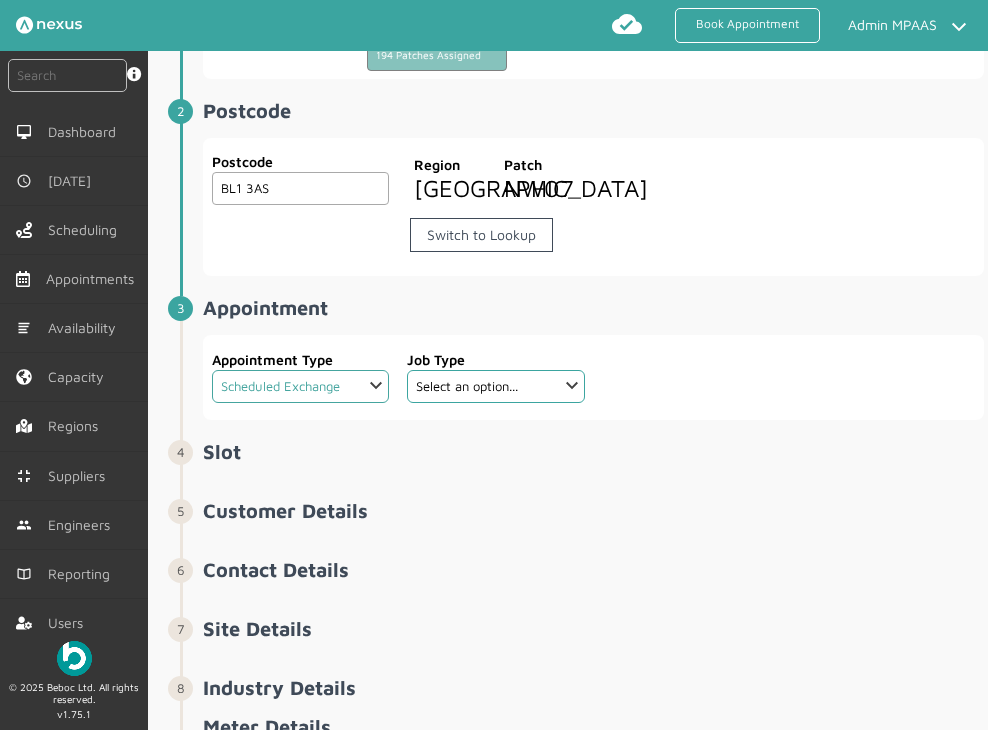 click on "Select an option... Deemed Exchange Deemed Recommission Deemed SMH Emergency Exchange Emergency Investigation Half Hourly Metering Meter Removal New Connection Recommission Scheduled Exchange Scheduled Investigation Scheduled SMH Site Survey Warrant Warrant Officer" 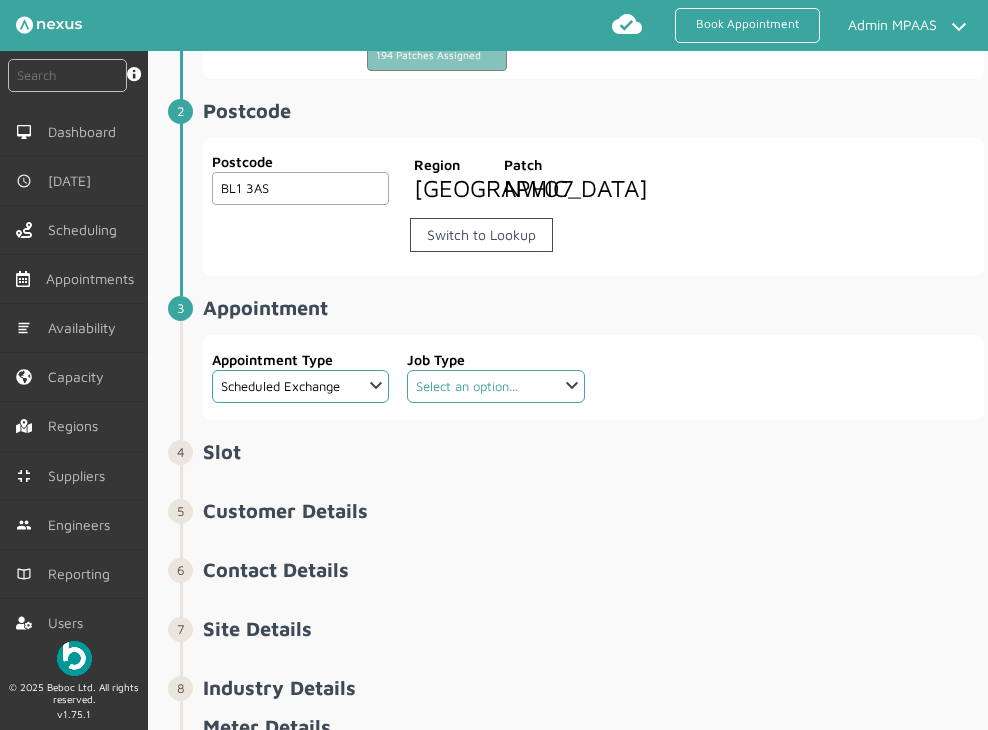 click on "Select an option... Dual Fuel Dual Fuel - SMETS2 Electric Electric - SMETS2 Gas Gas - SMETS2 Traditional Dual Fuel Traditional Electric Traditional Gas" 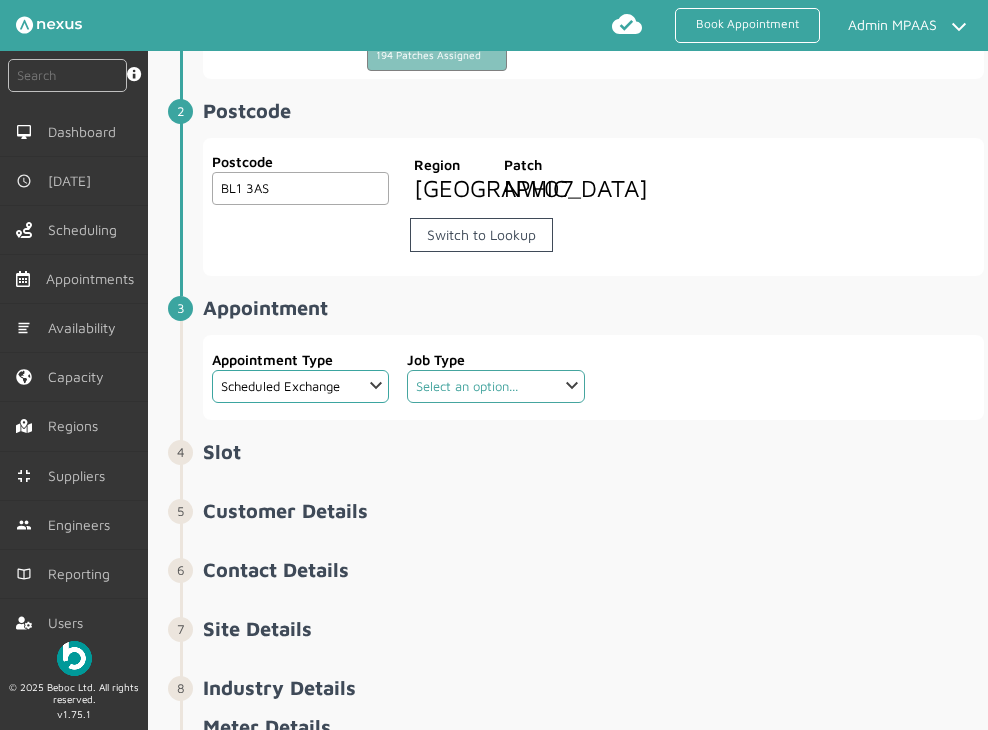 select on "2: 5cc9657c13944aebe30702a6" 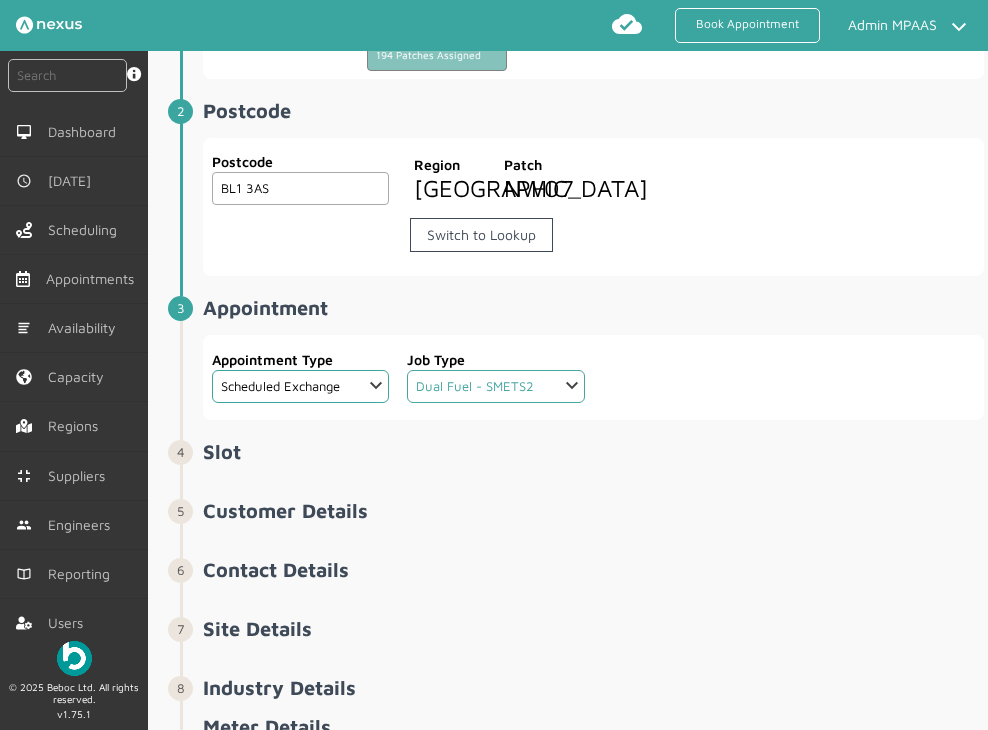 click on "Select an option... Dual Fuel Dual Fuel - SMETS2 Electric Electric - SMETS2 Gas Gas - SMETS2 Traditional Dual Fuel Traditional Electric Traditional Gas" 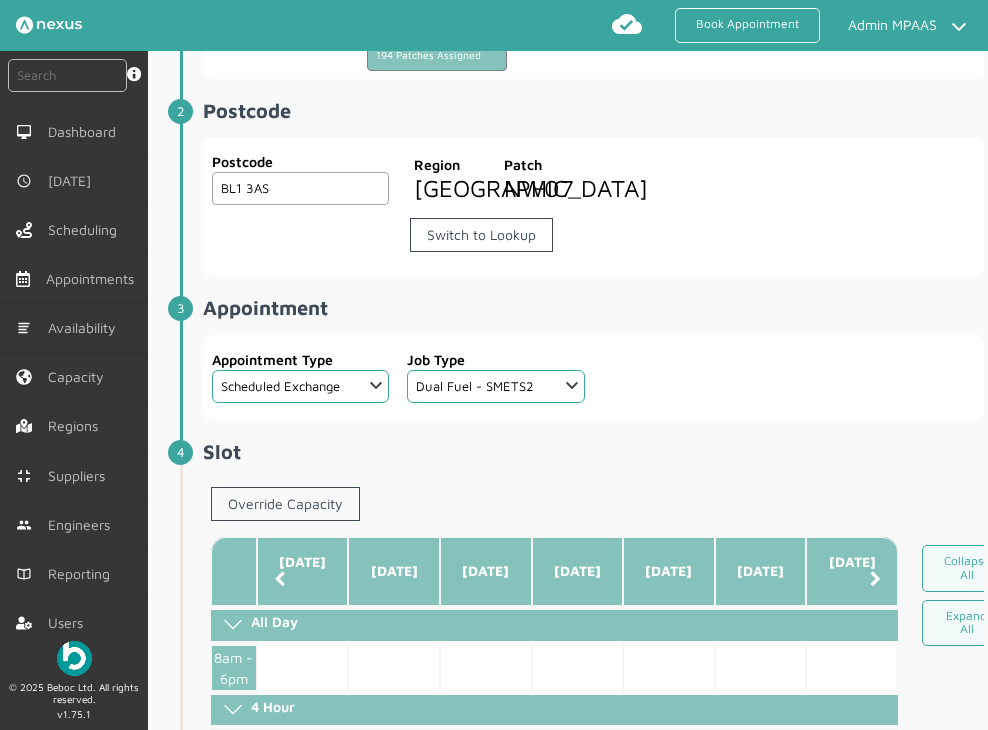 click on "Appointment ️️️" 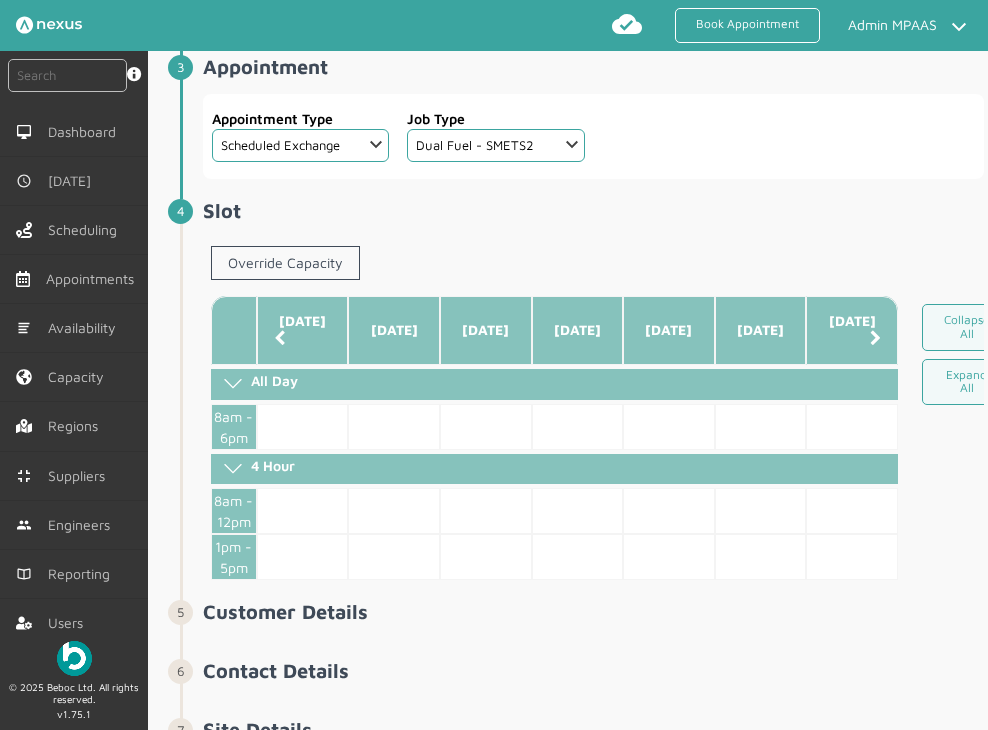 scroll, scrollTop: 600, scrollLeft: 0, axis: vertical 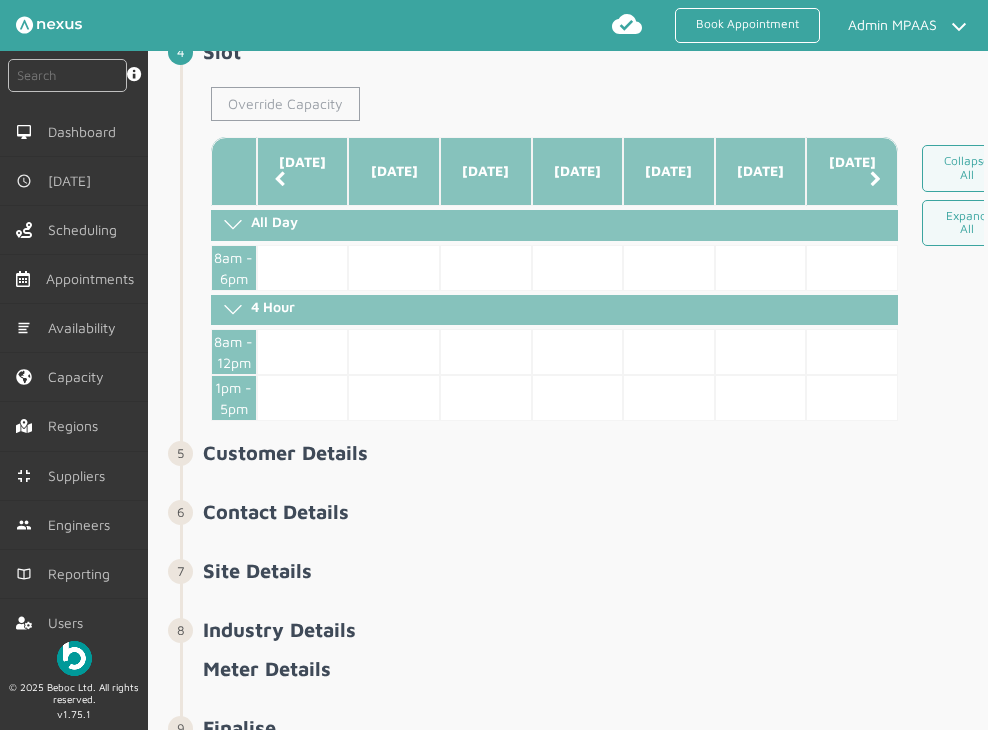 click on "Override Capacity" 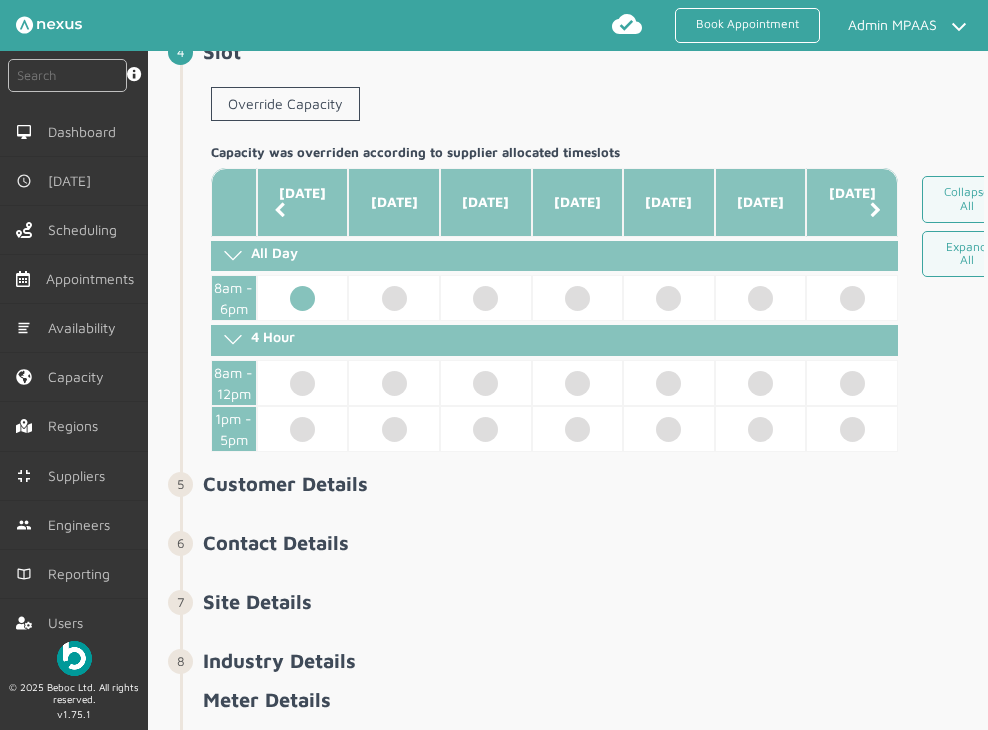 click 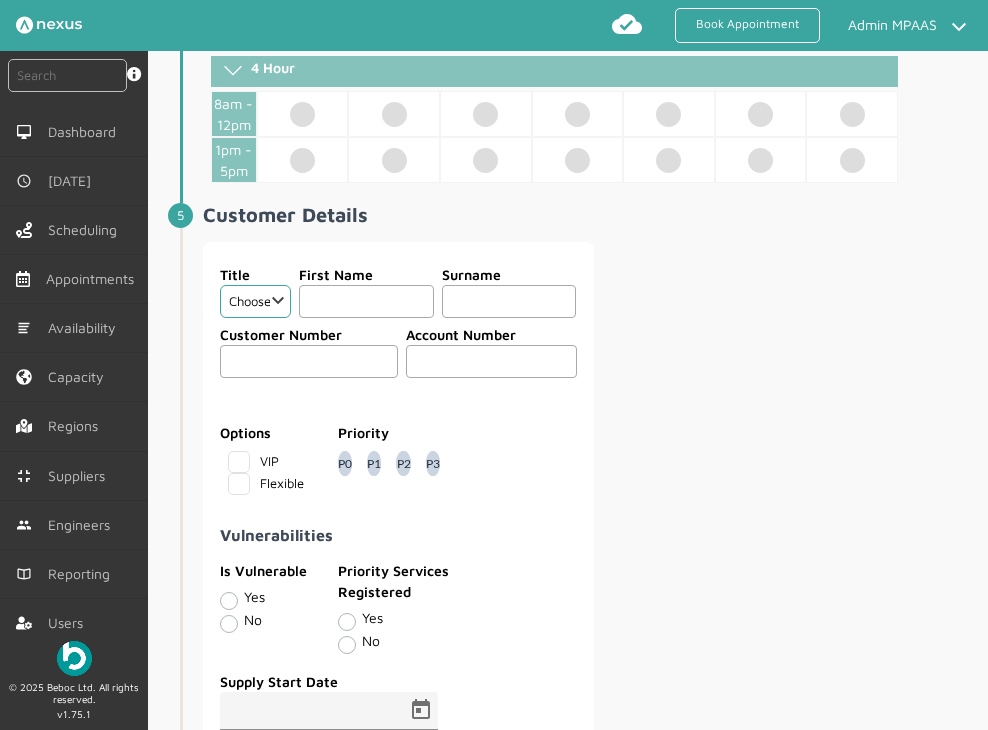 scroll, scrollTop: 1000, scrollLeft: 0, axis: vertical 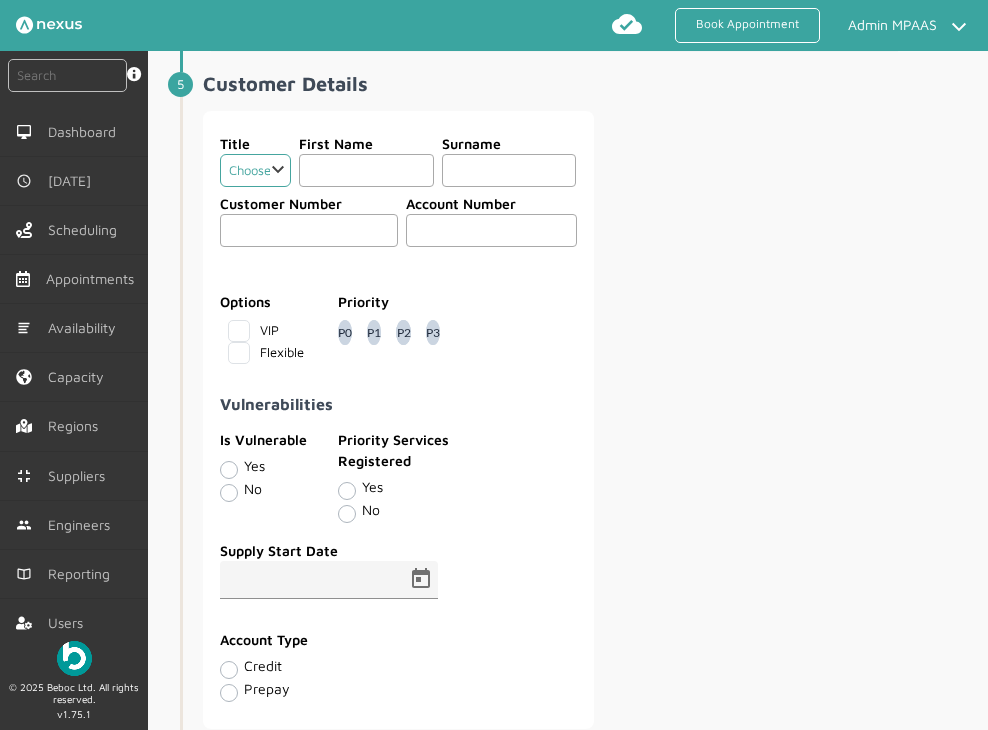 click on "Choose Dr Mr Mrs Miss Ms [PERSON_NAME][DEMOGRAPHIC_DATA]" 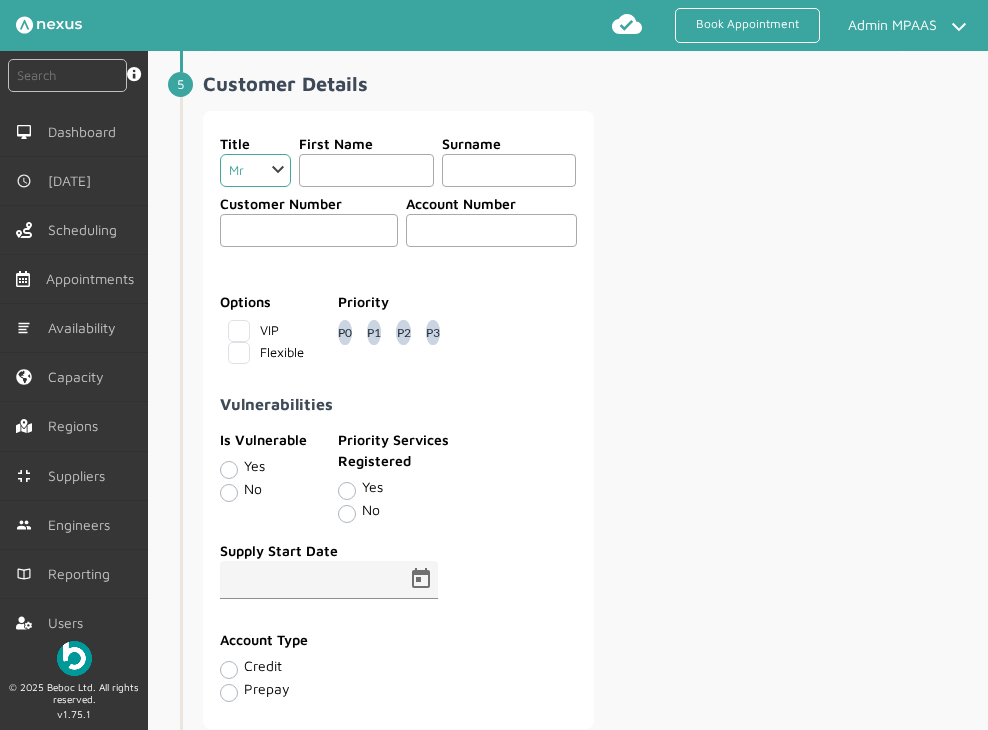 click on "Choose Dr Mr Mrs Miss Ms [PERSON_NAME][DEMOGRAPHIC_DATA]" 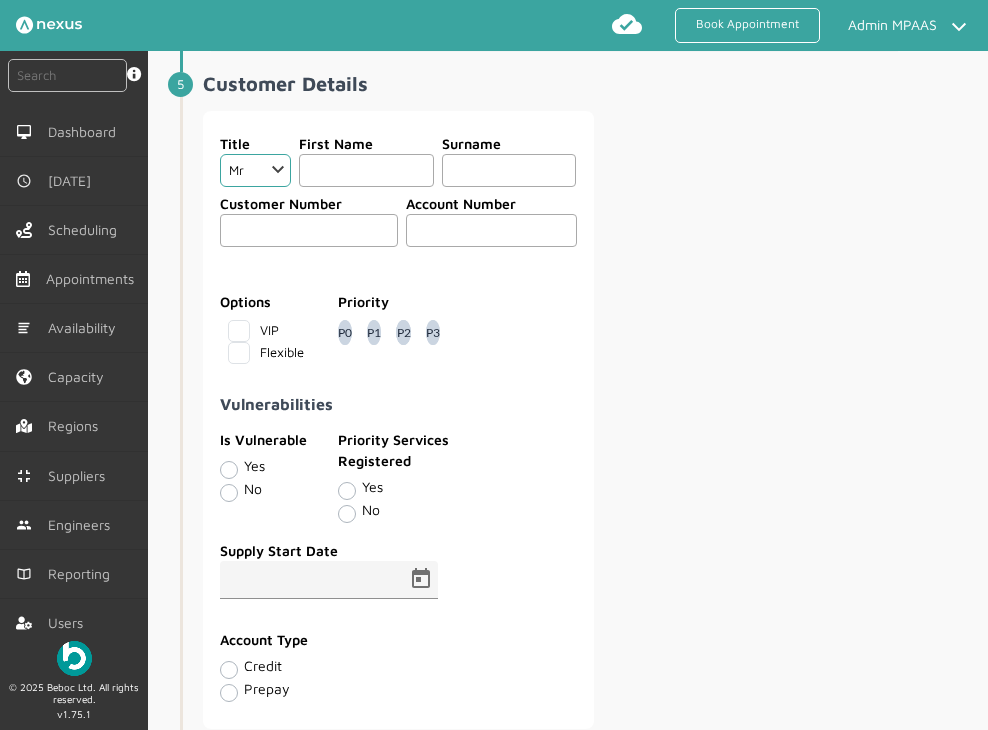 click 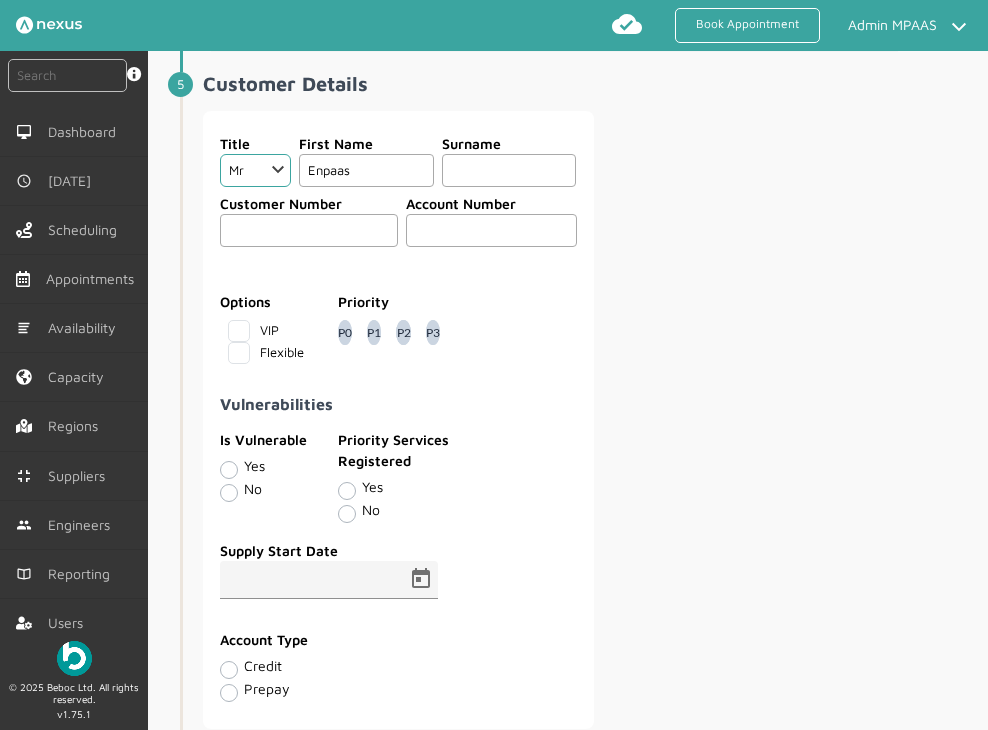 type on "Enpaas" 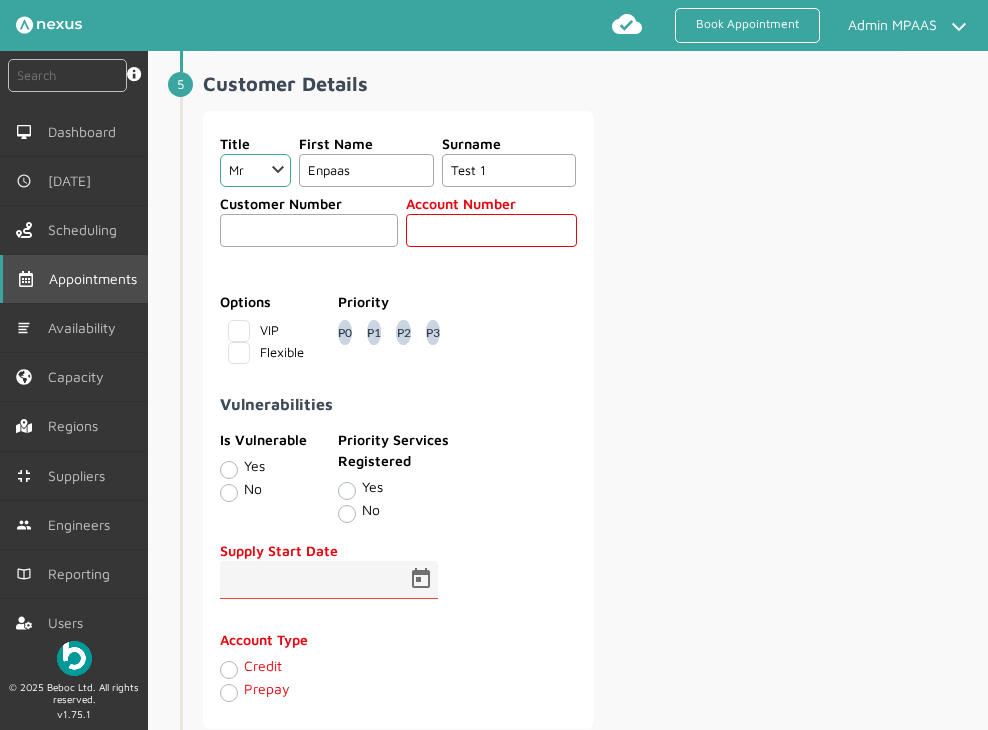 type on "Test 1" 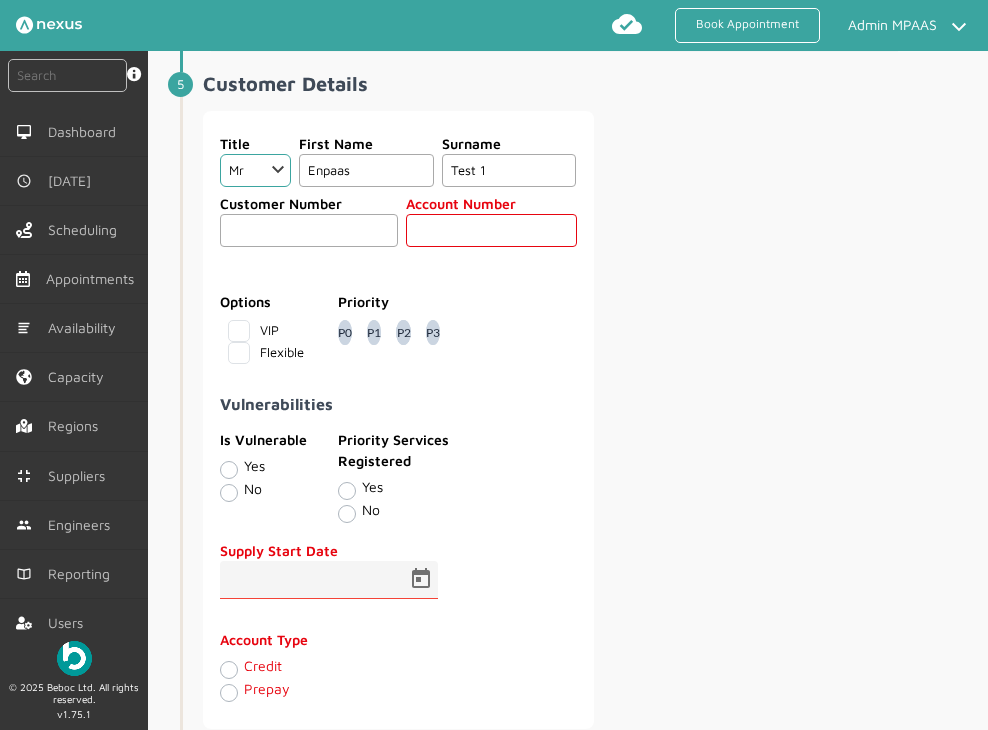 click on "Customer Number Account Number" 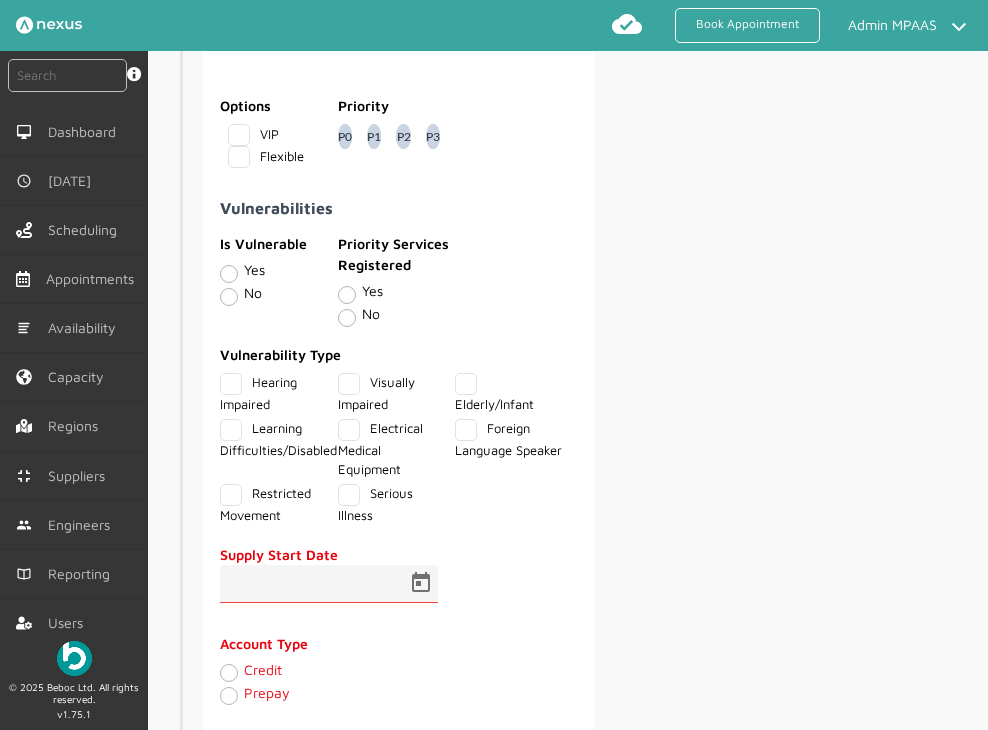 scroll, scrollTop: 1300, scrollLeft: 0, axis: vertical 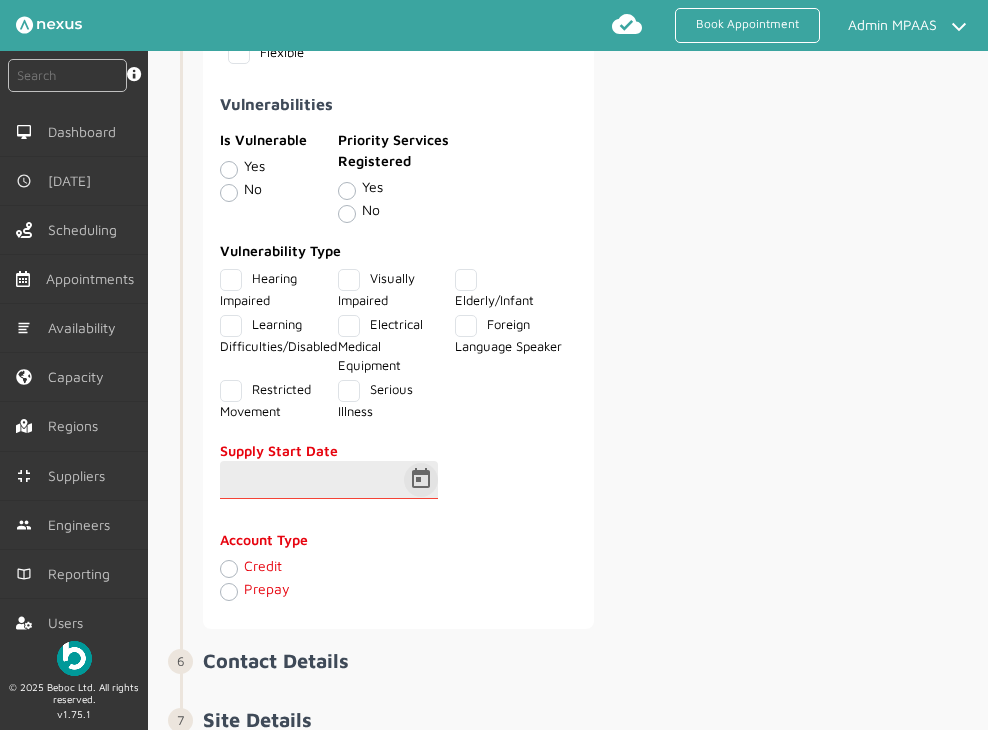 type on "23456789" 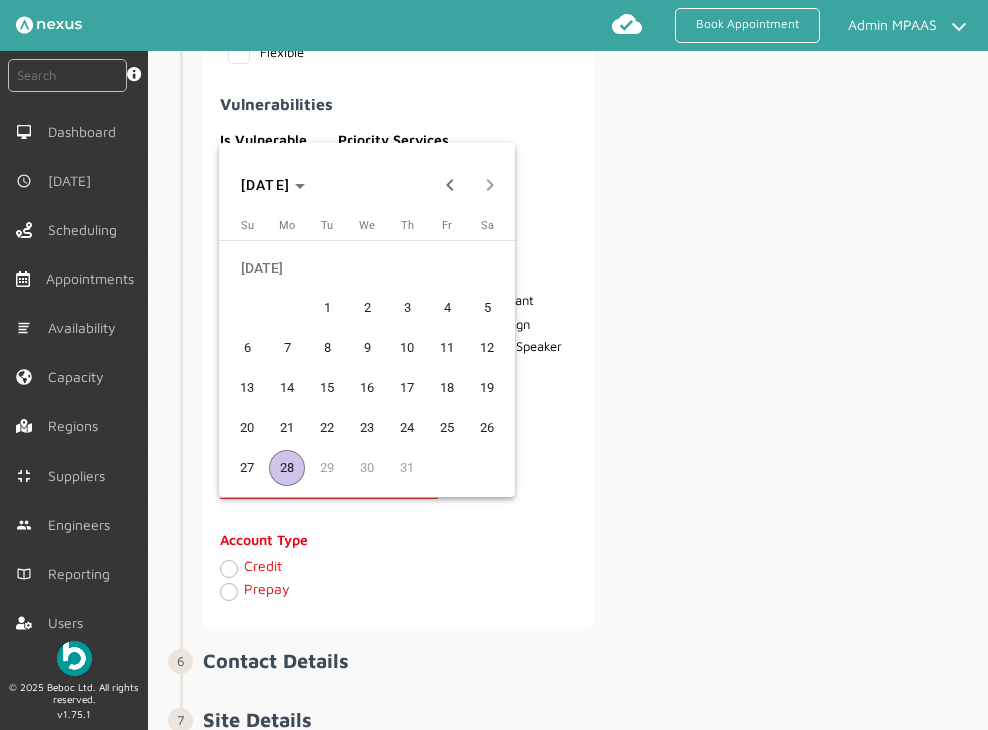 click on "1" at bounding box center (327, 308) 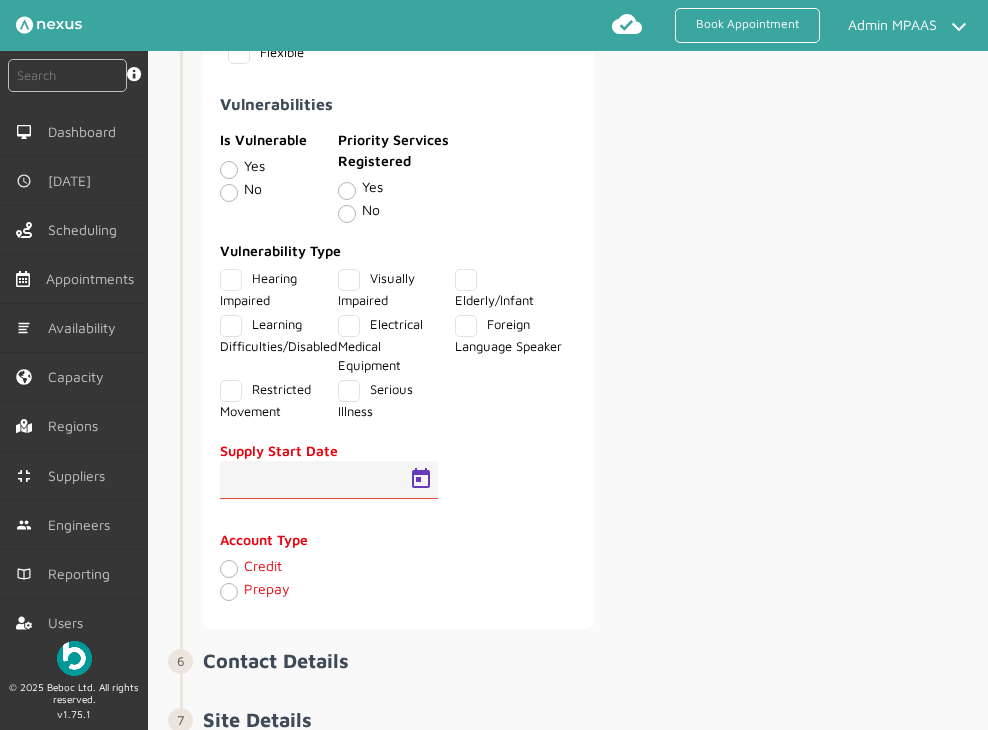 type on "[DATE]" 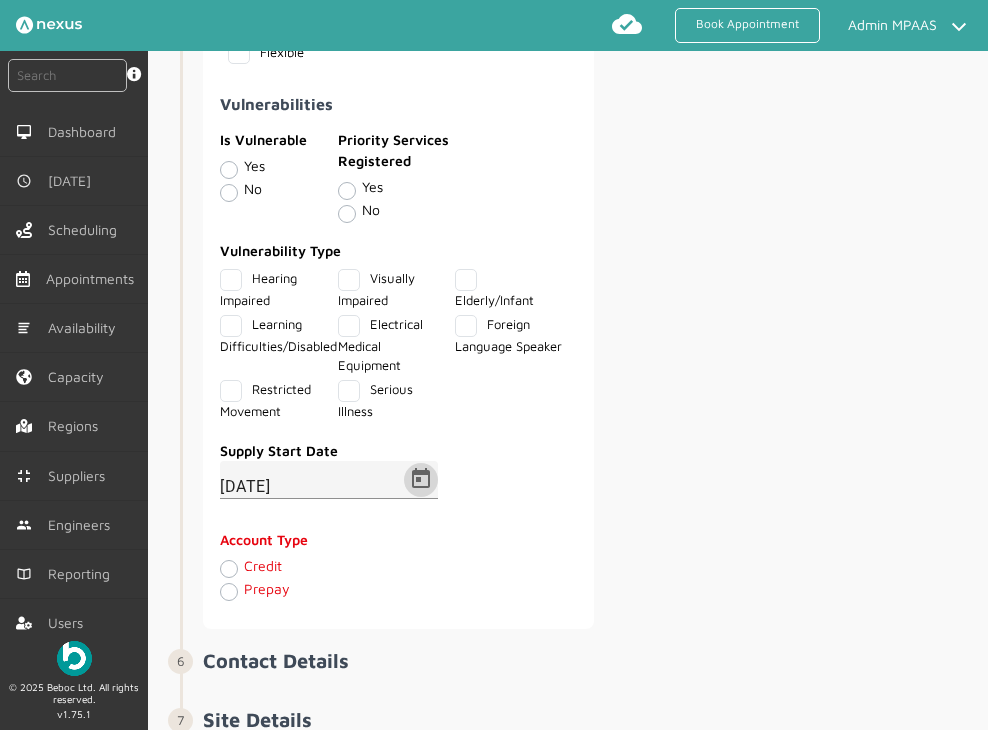 click on "Credit" 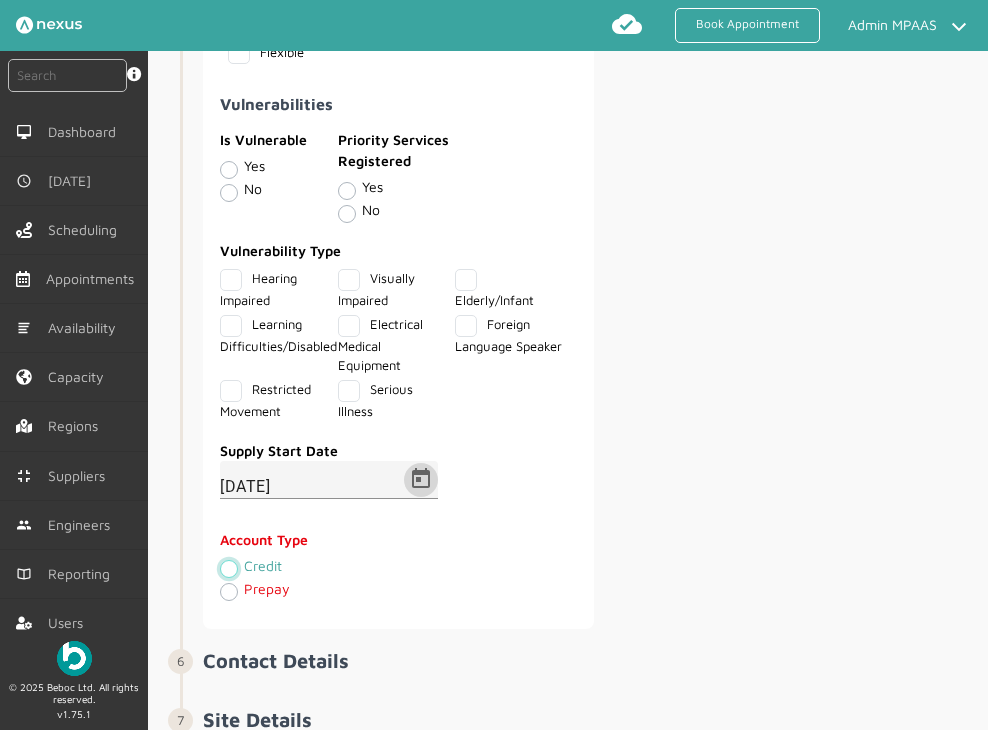 click on "Credit" at bounding box center (228, 568) 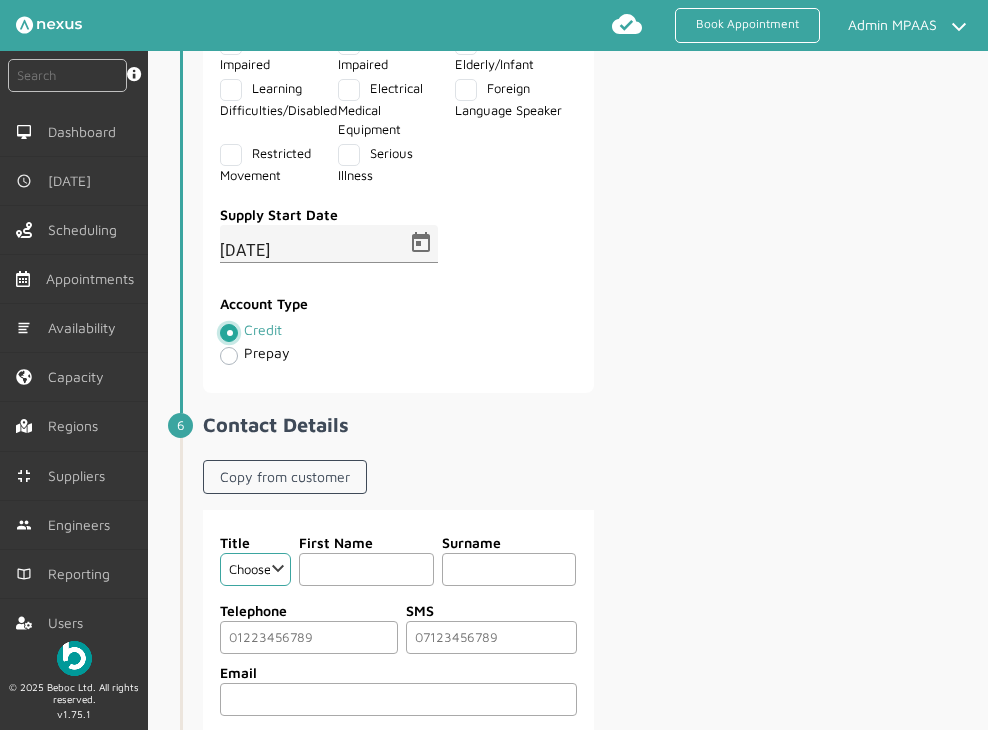scroll, scrollTop: 1600, scrollLeft: 0, axis: vertical 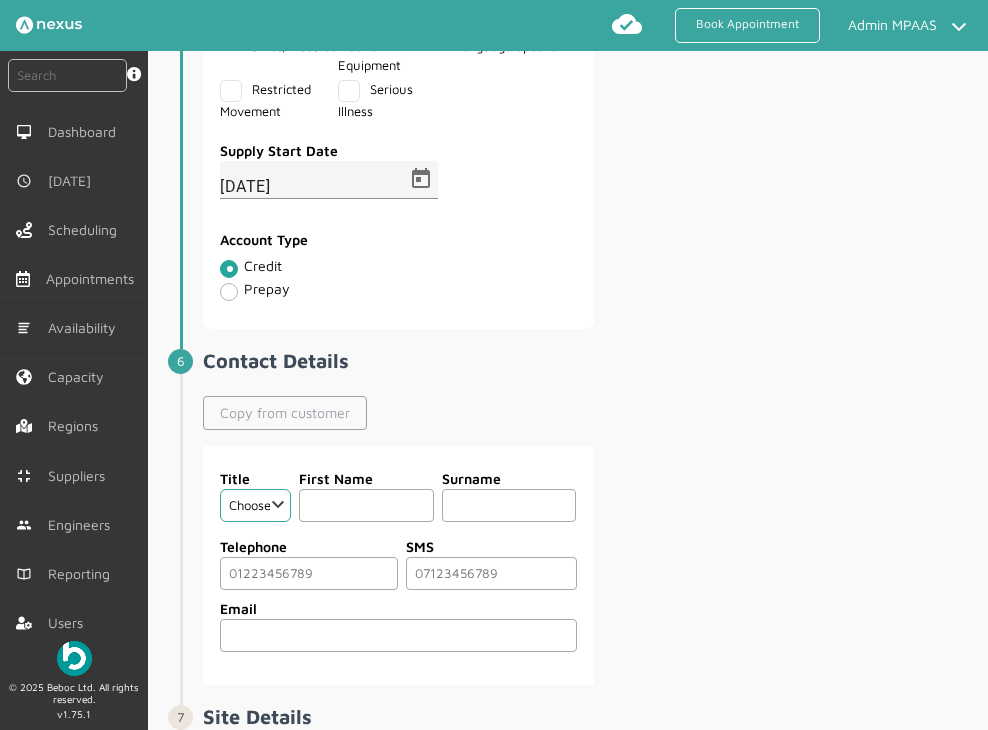 click on "Copy from customer" 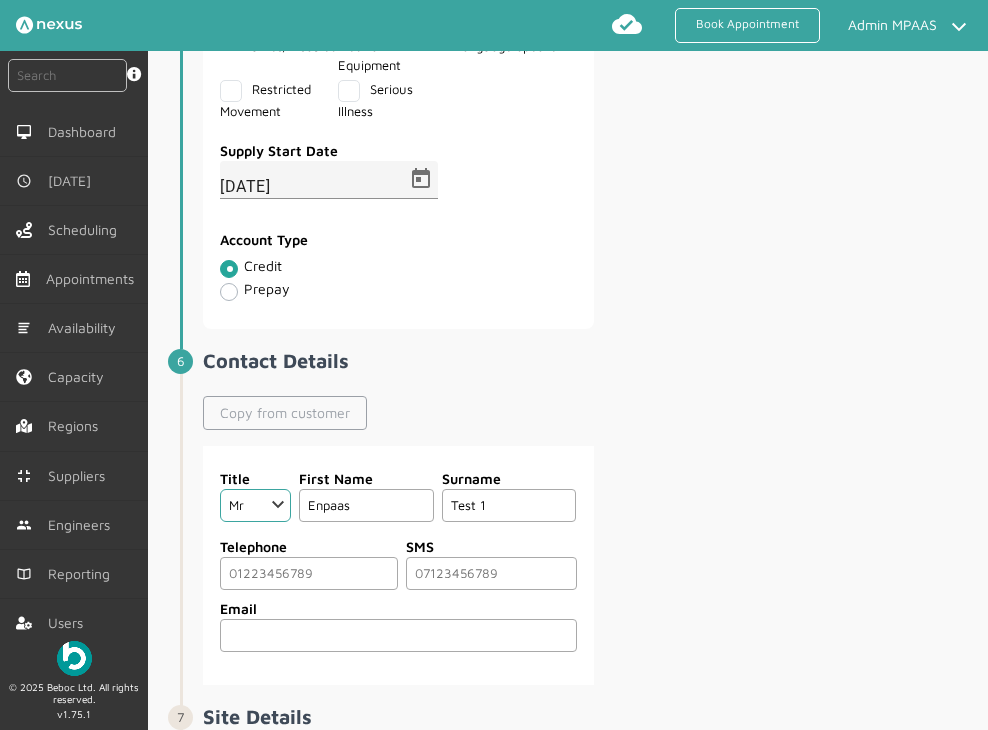 scroll, scrollTop: 1800, scrollLeft: 0, axis: vertical 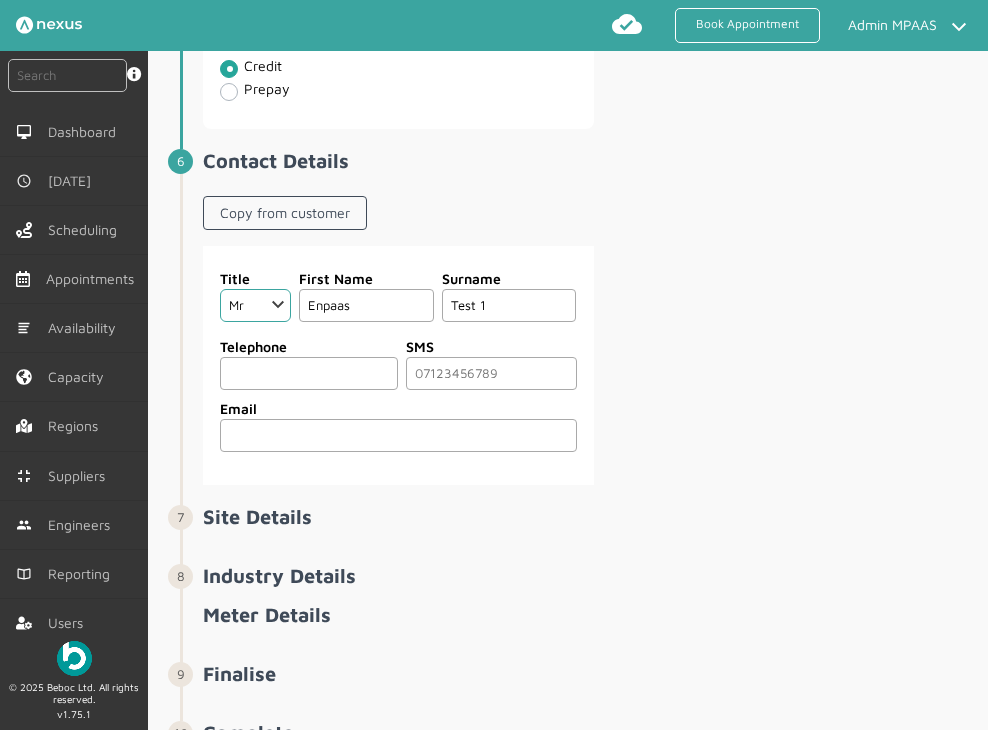 click 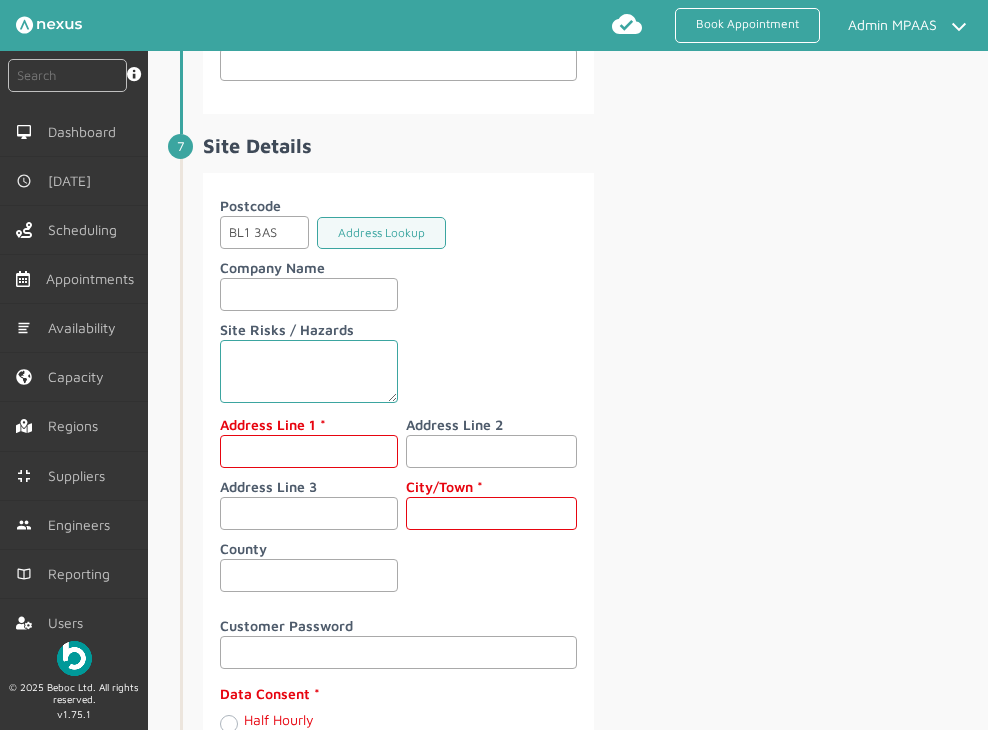 scroll, scrollTop: 2200, scrollLeft: 0, axis: vertical 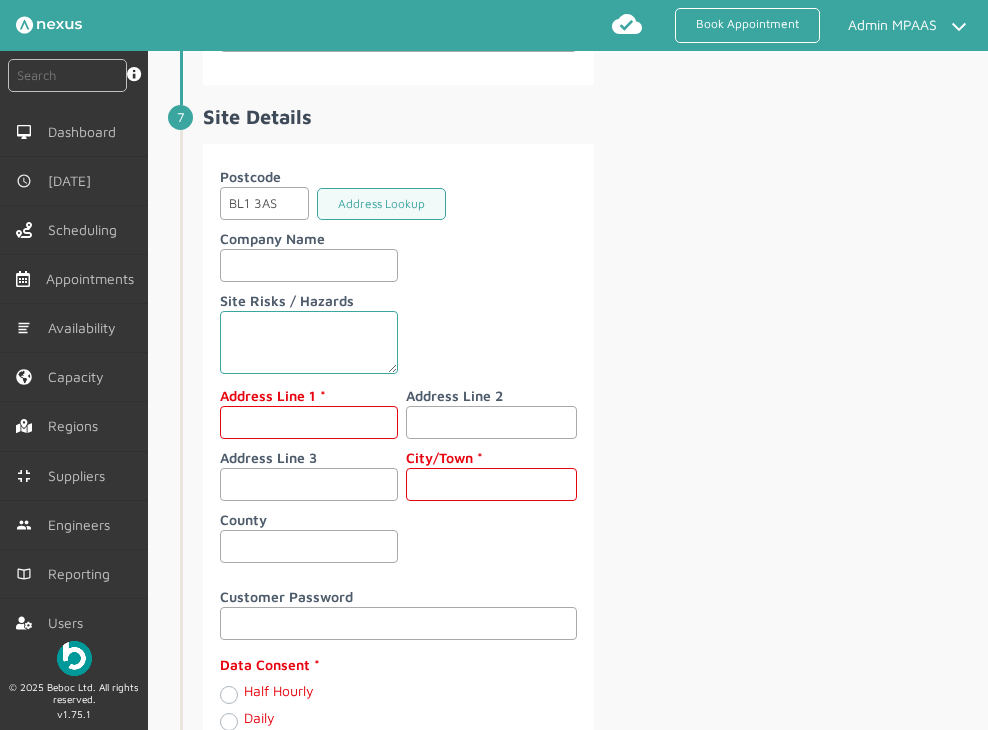 type on "01234567890" 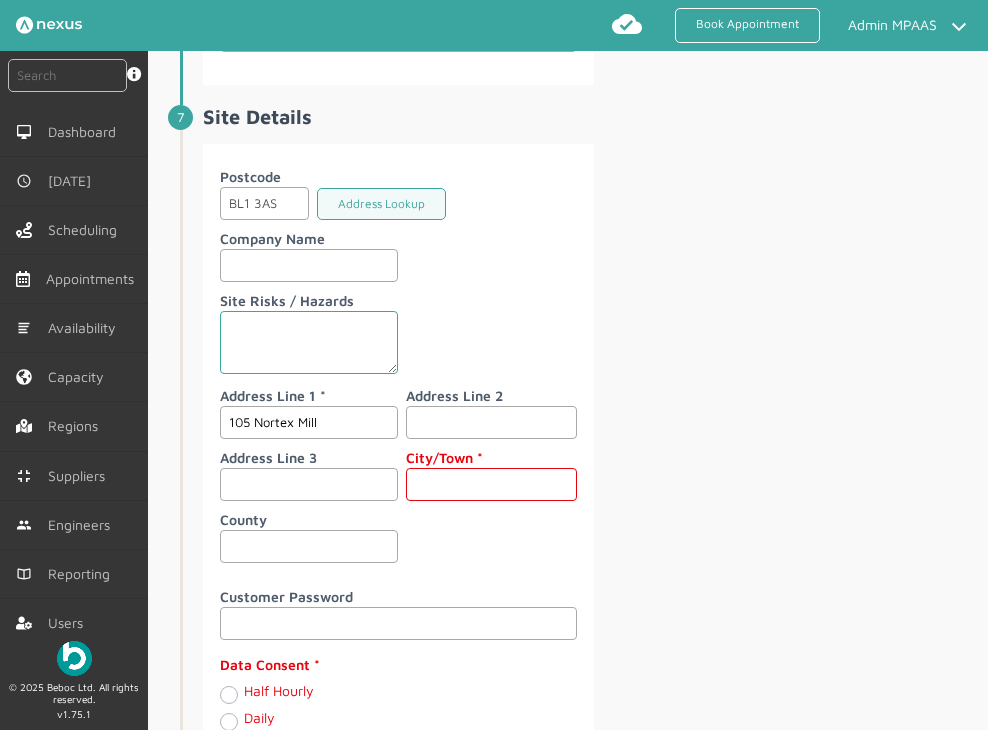 type on "105 Nortex Mill" 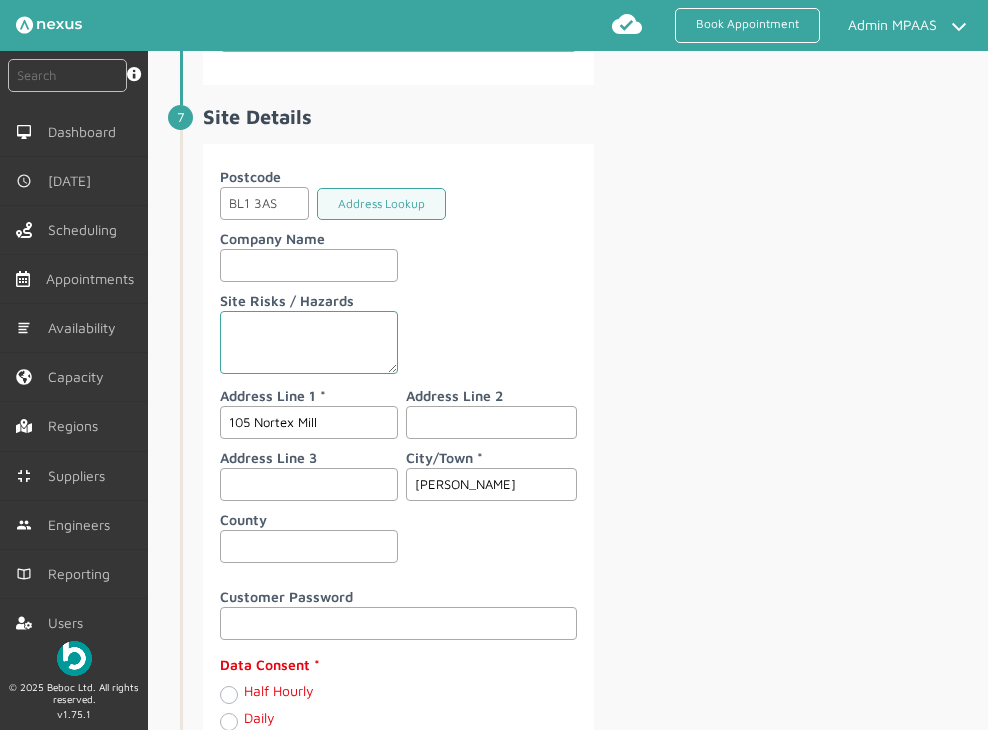 type on "[PERSON_NAME]" 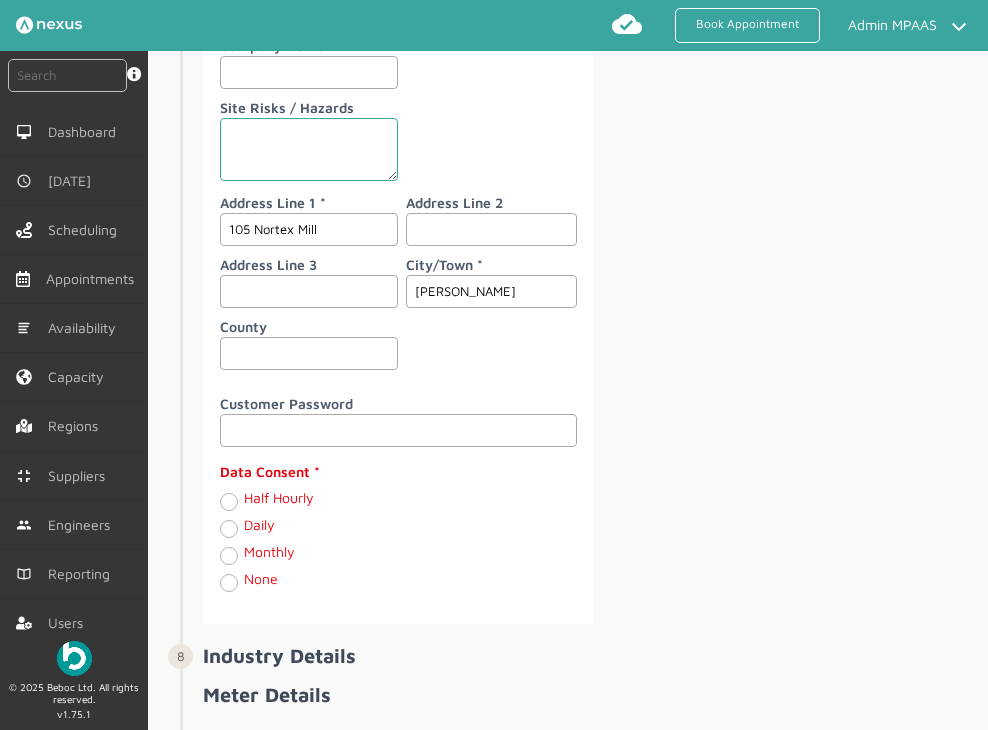 scroll, scrollTop: 2400, scrollLeft: 0, axis: vertical 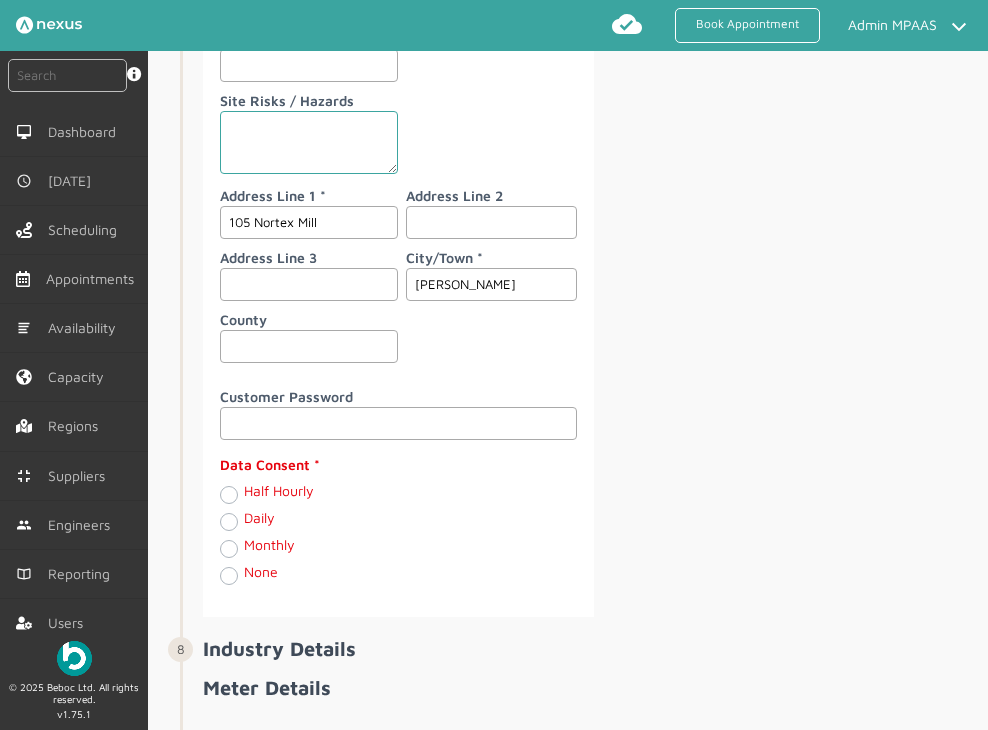 click on "None" 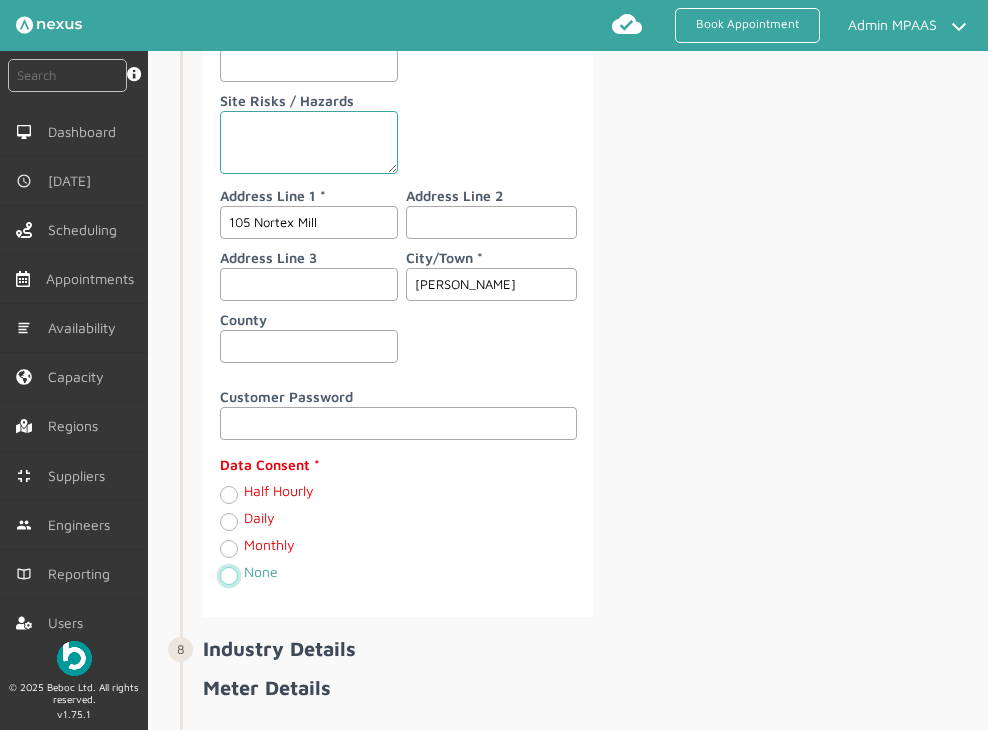 click on "None" at bounding box center (228, 574) 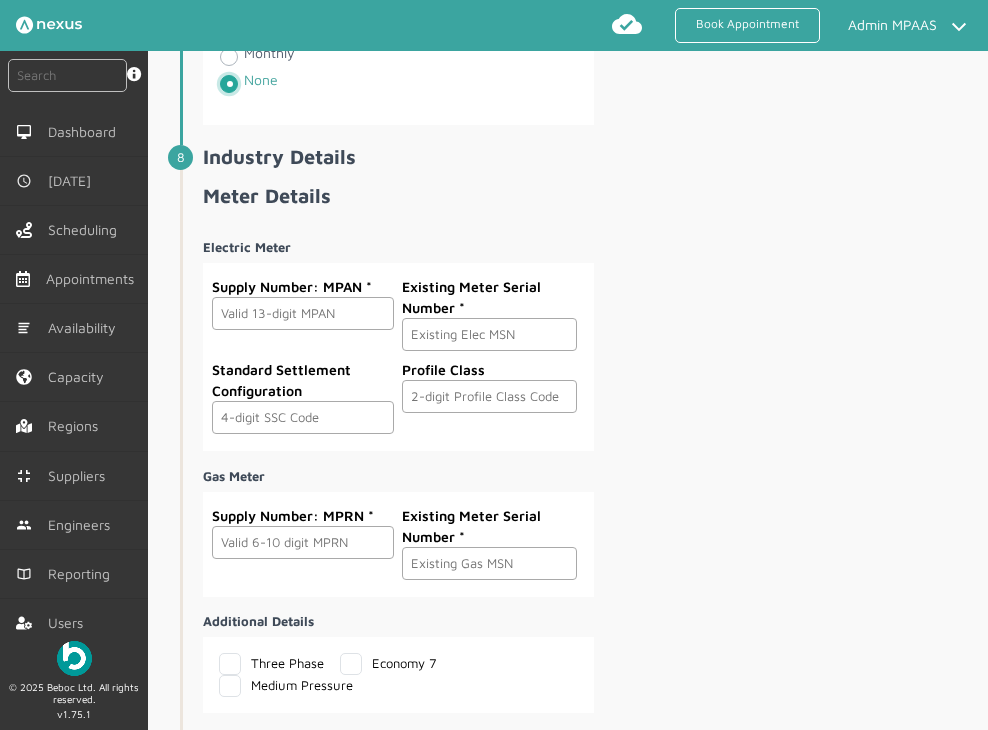 scroll, scrollTop: 2900, scrollLeft: 0, axis: vertical 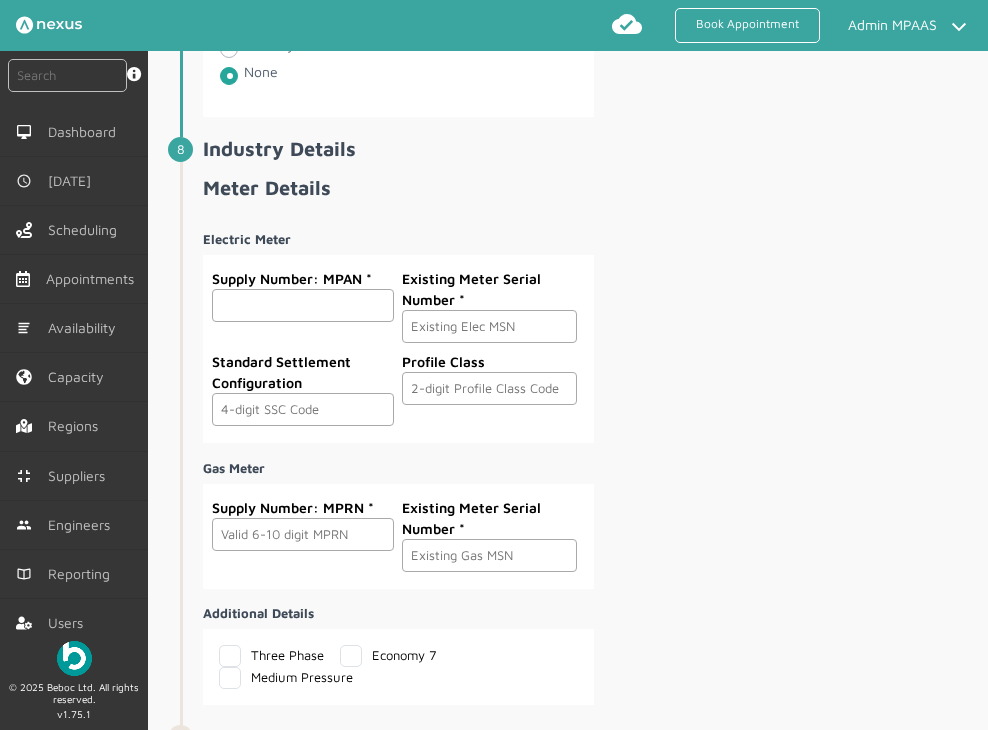 click 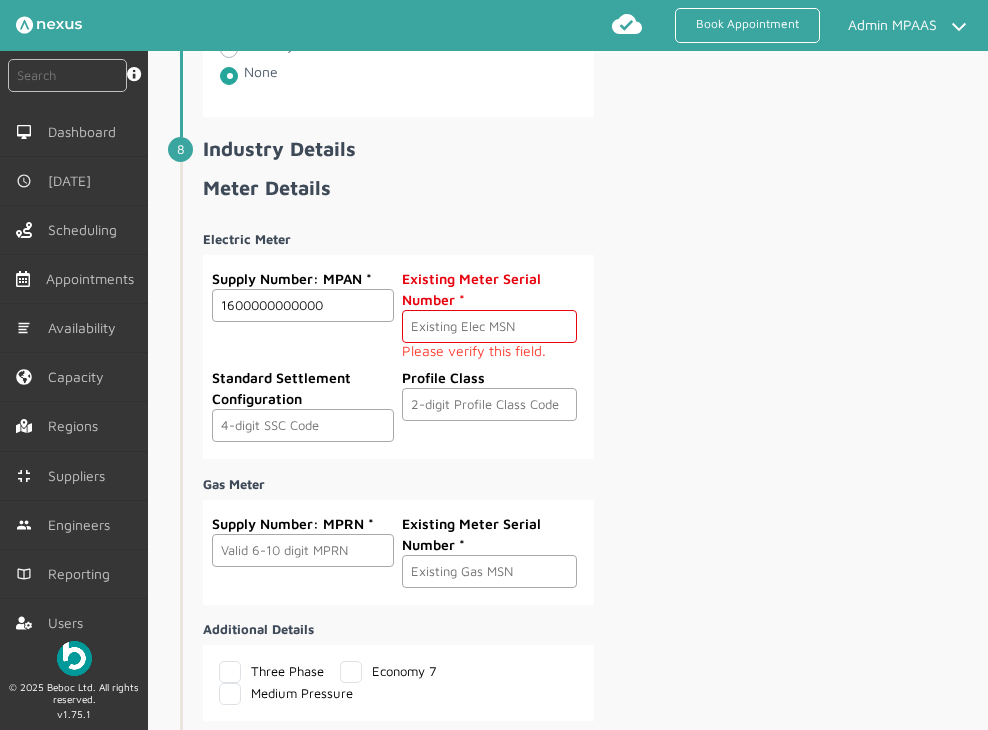 type on "1600000000000" 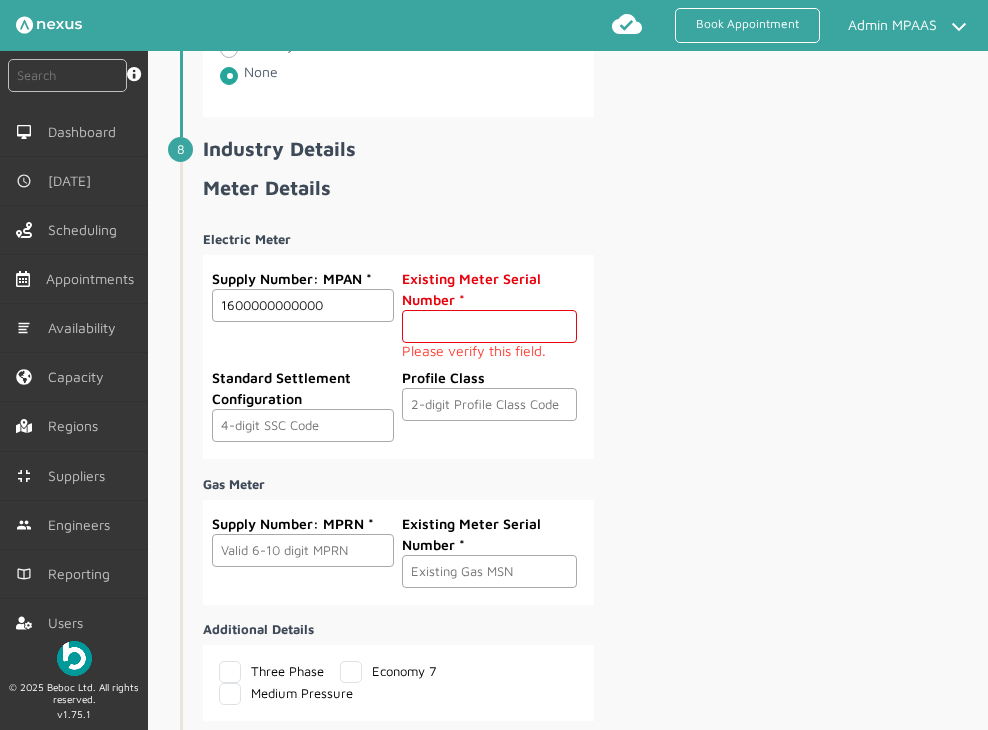 click 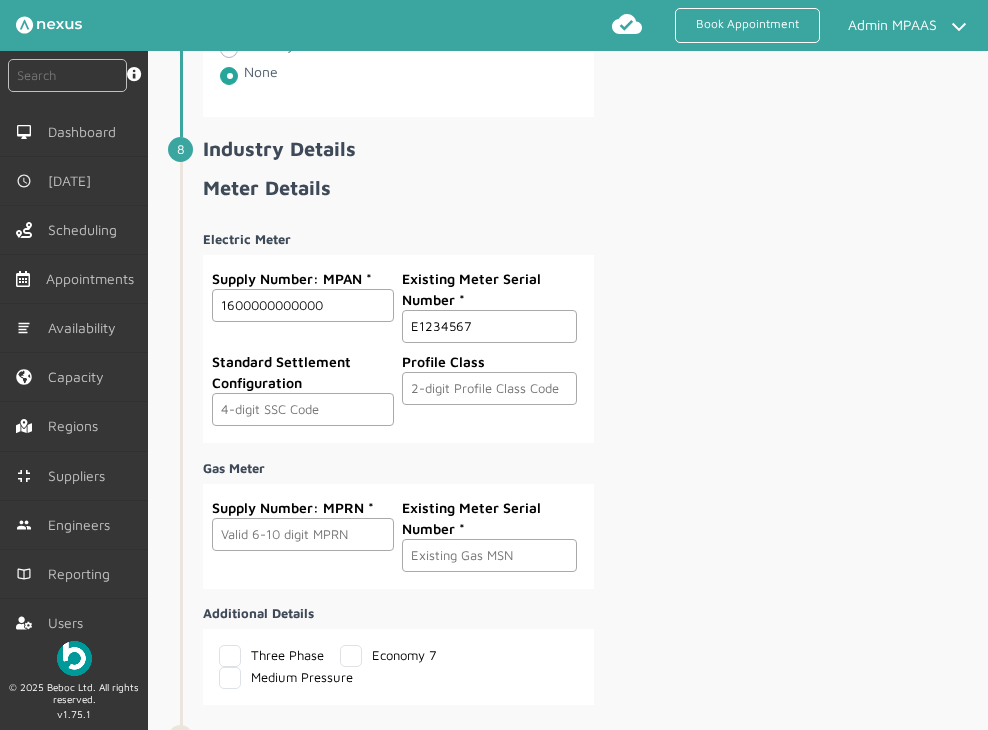 type on "E1234567" 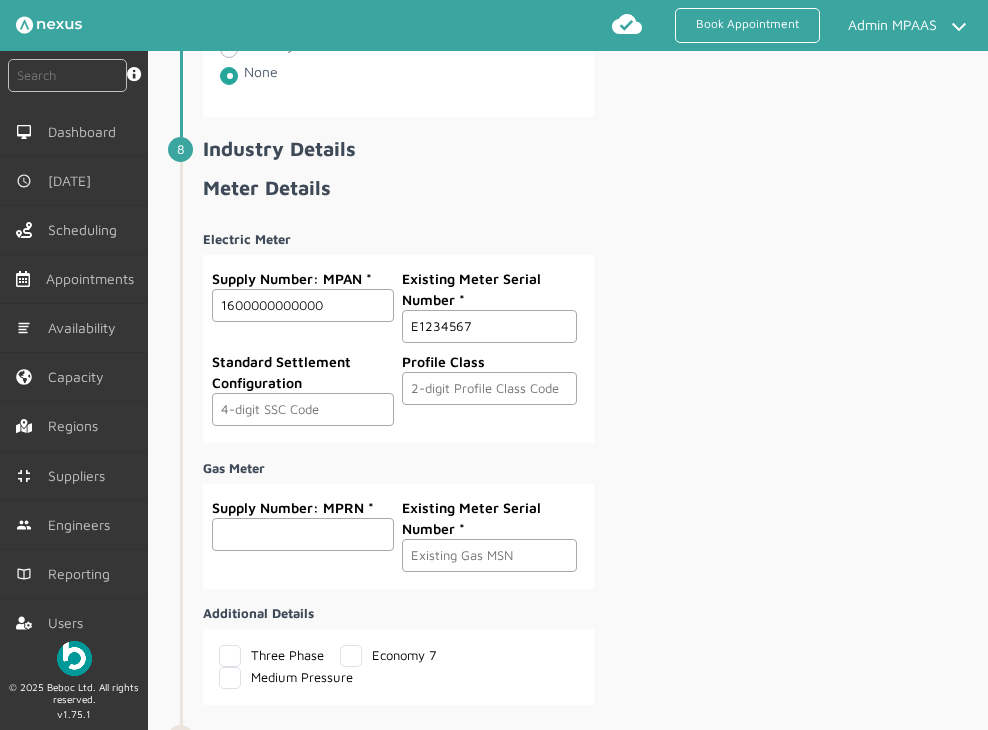 click 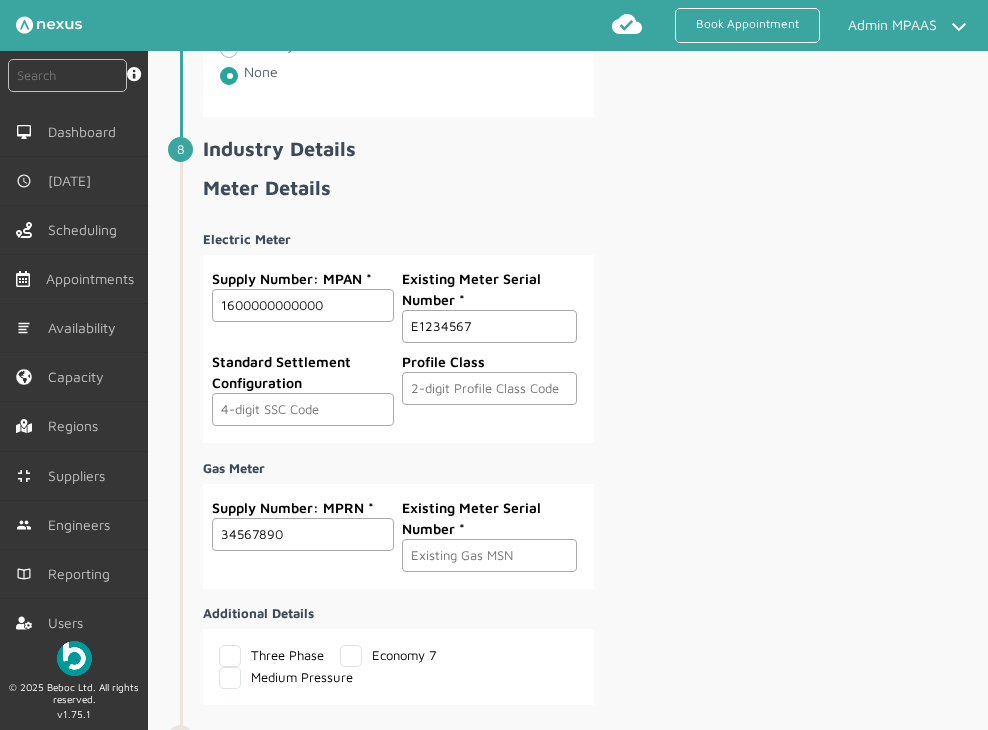 type on "34567890" 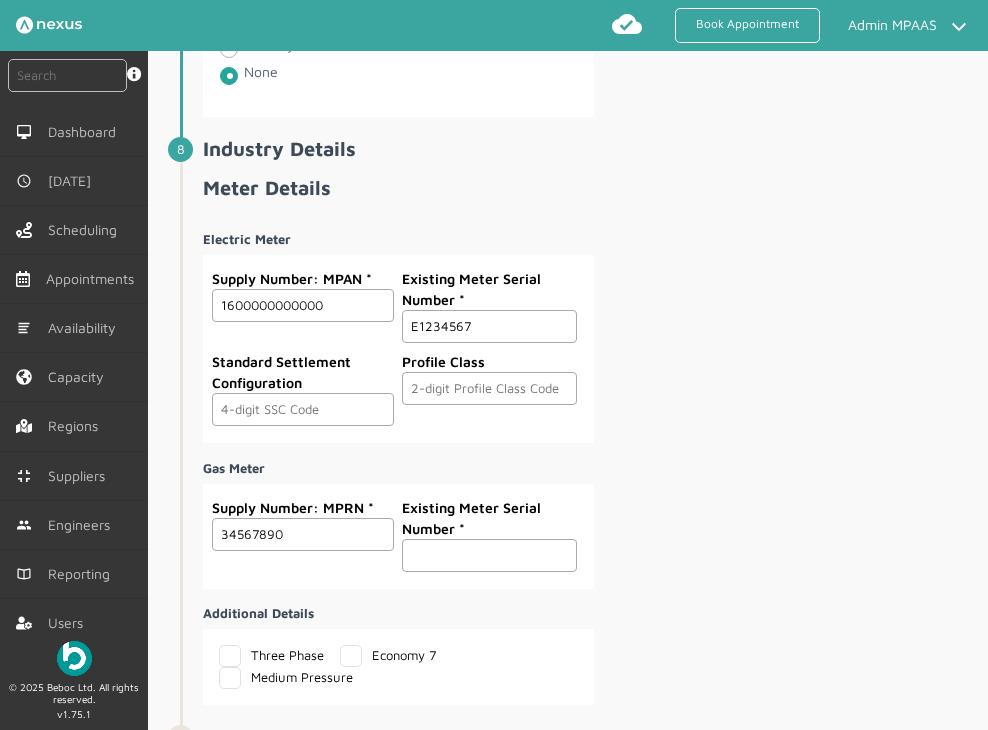 click 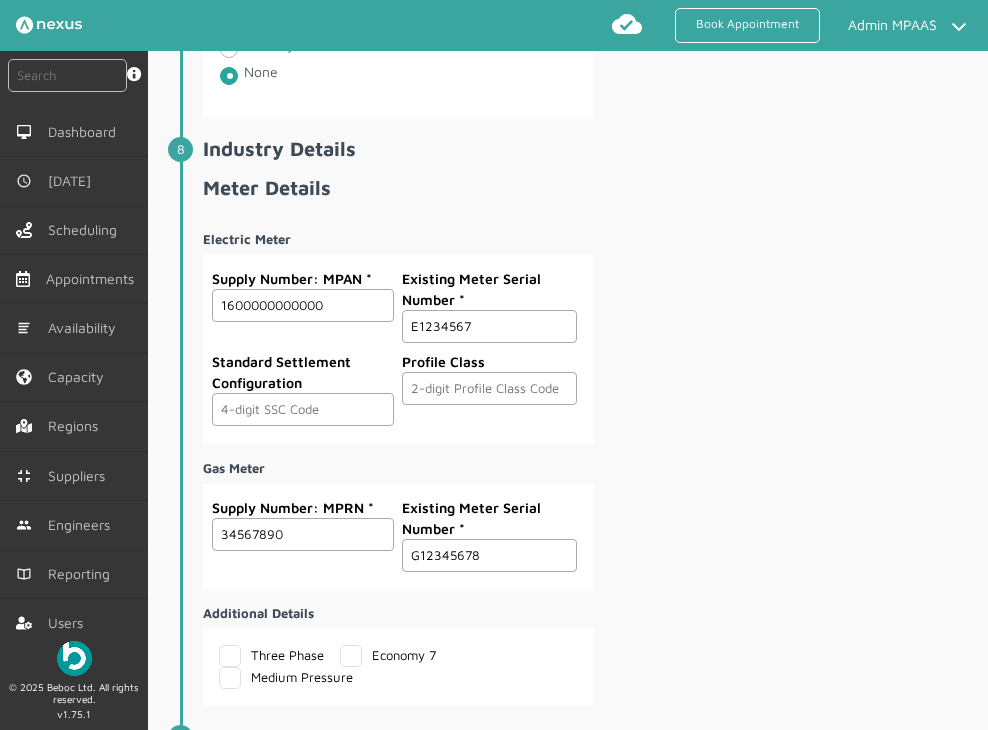 type on "G12345678" 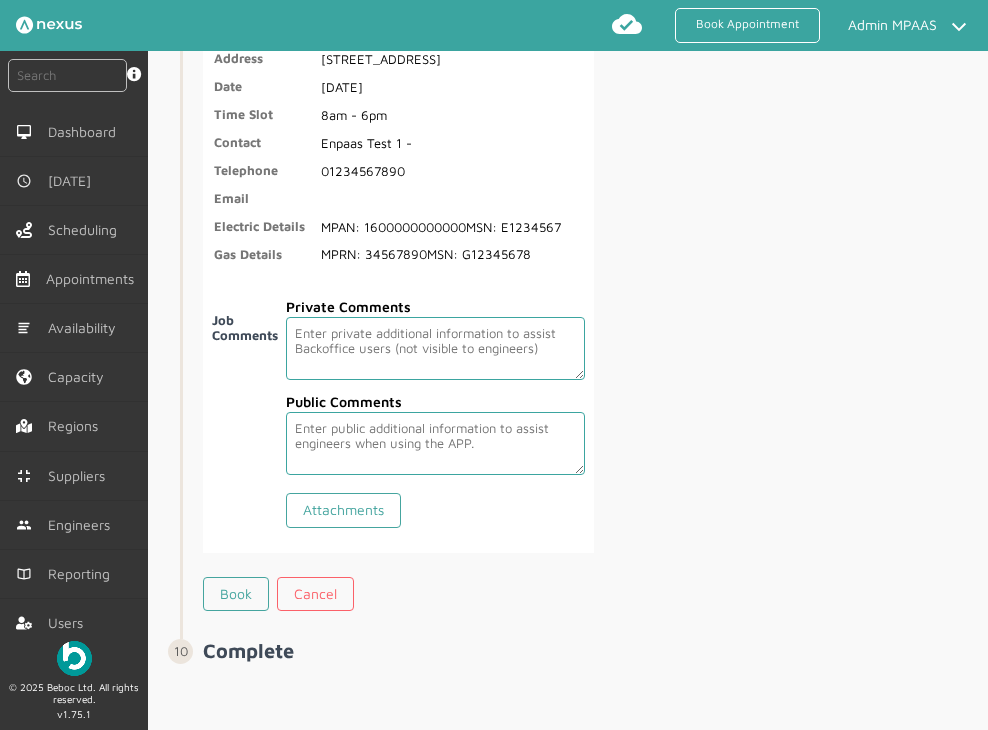 scroll, scrollTop: 3743, scrollLeft: 0, axis: vertical 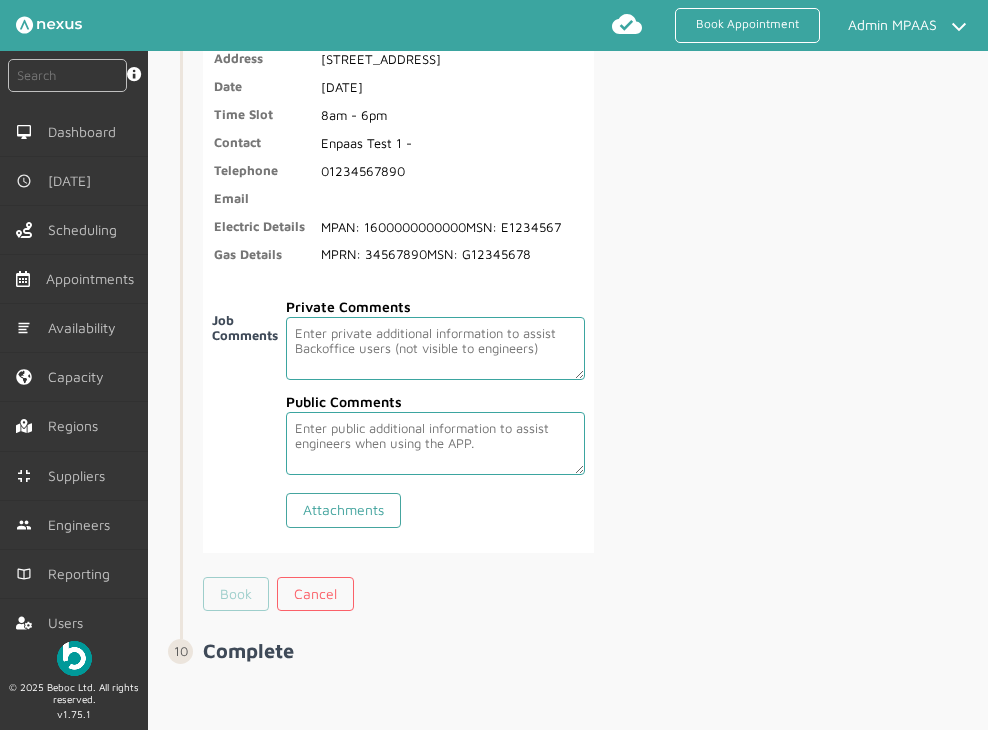 click on "Book" 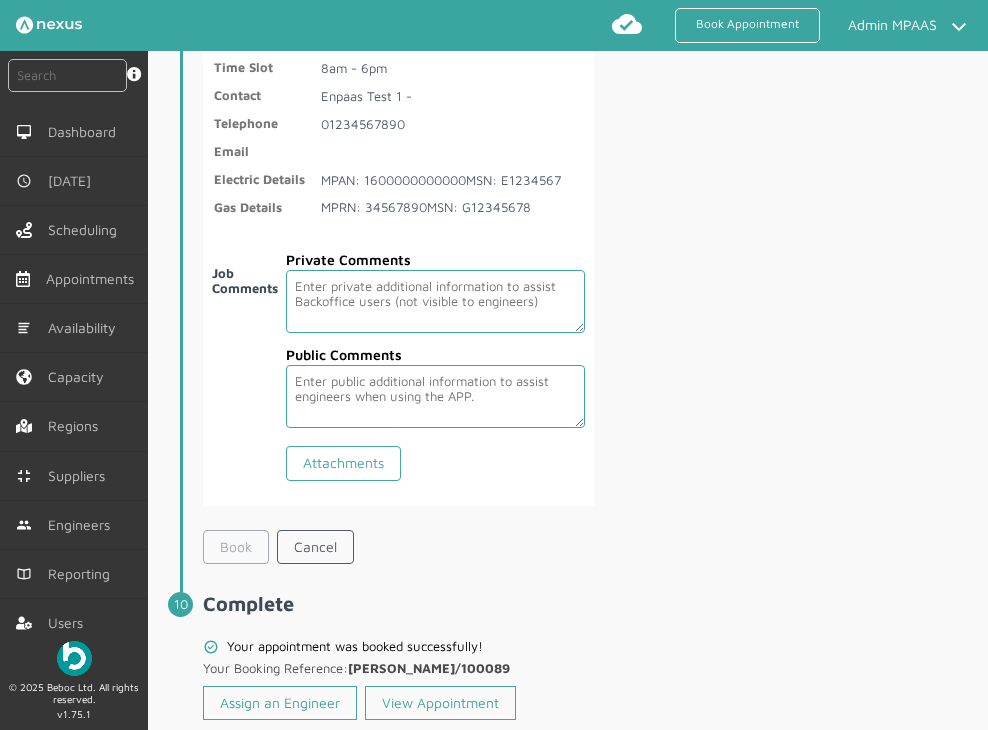 scroll, scrollTop: 3839, scrollLeft: 0, axis: vertical 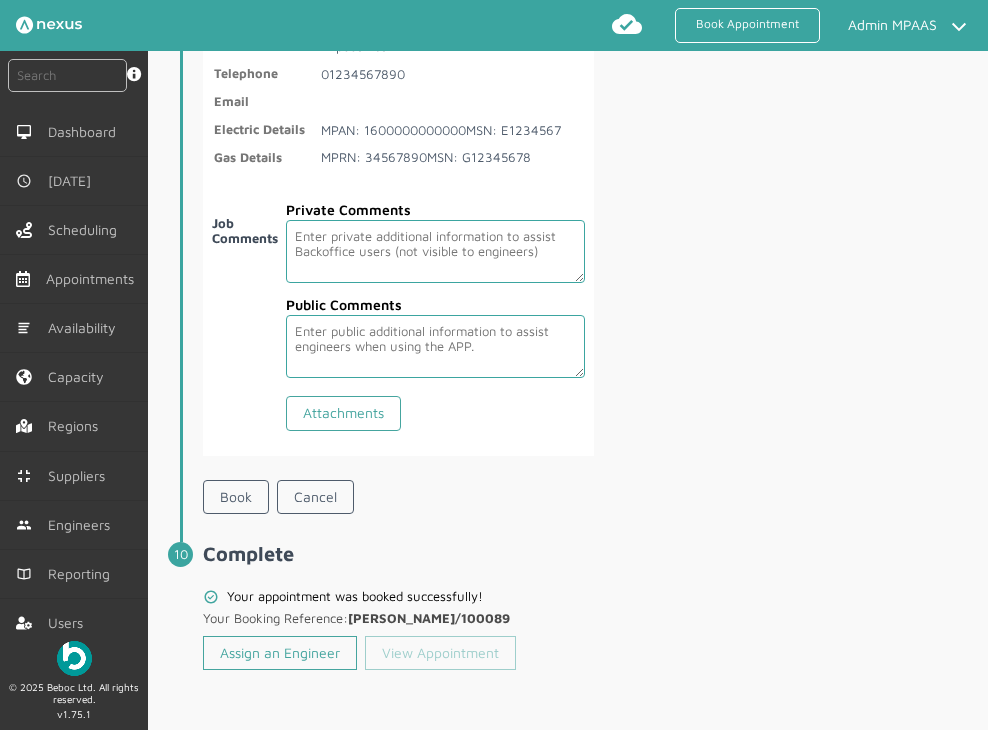 click on "View Appointment" 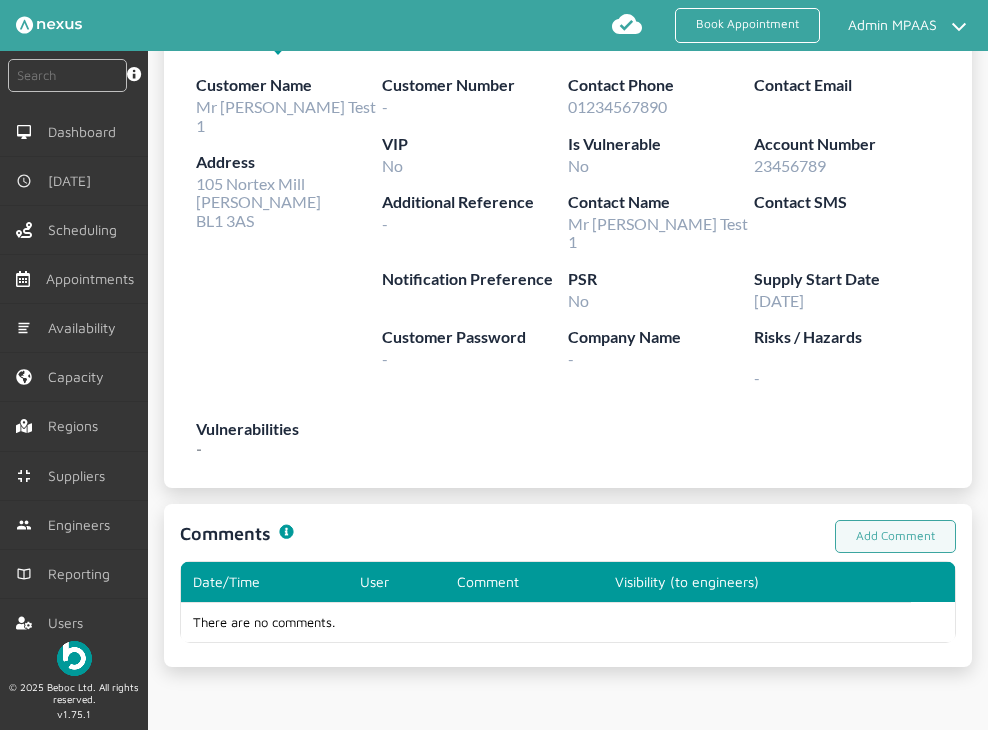 scroll, scrollTop: 0, scrollLeft: 0, axis: both 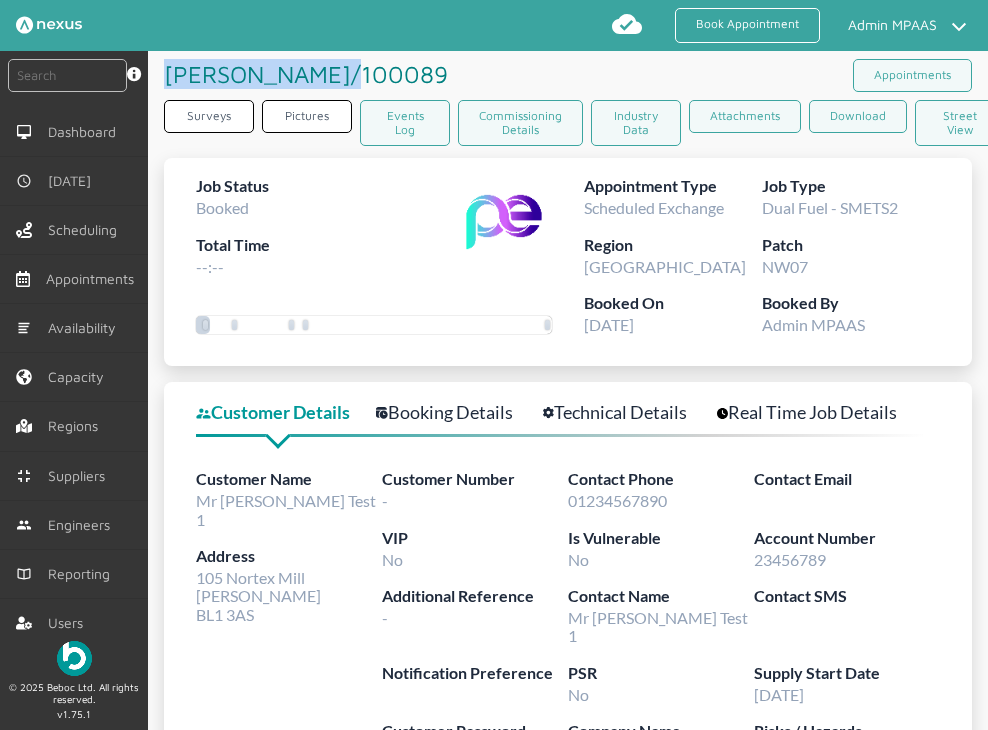 drag, startPoint x: 284, startPoint y: 75, endPoint x: 159, endPoint y: 75, distance: 125 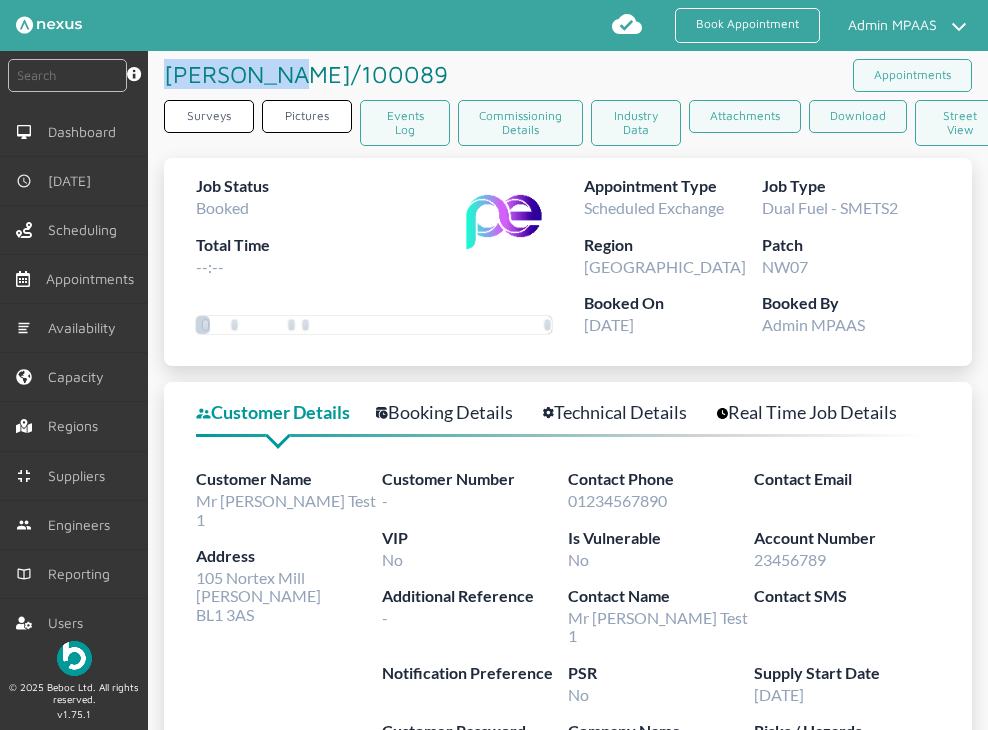 drag, startPoint x: 168, startPoint y: 75, endPoint x: 307, endPoint y: 73, distance: 139.01439 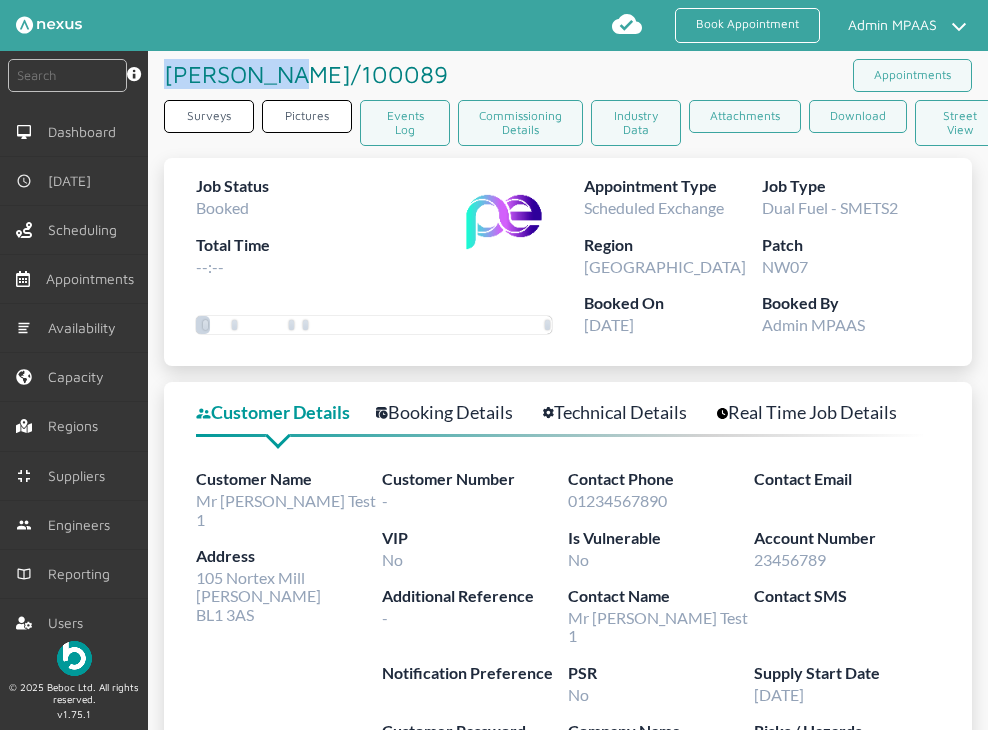 copy on "[PERSON_NAME]/100089" 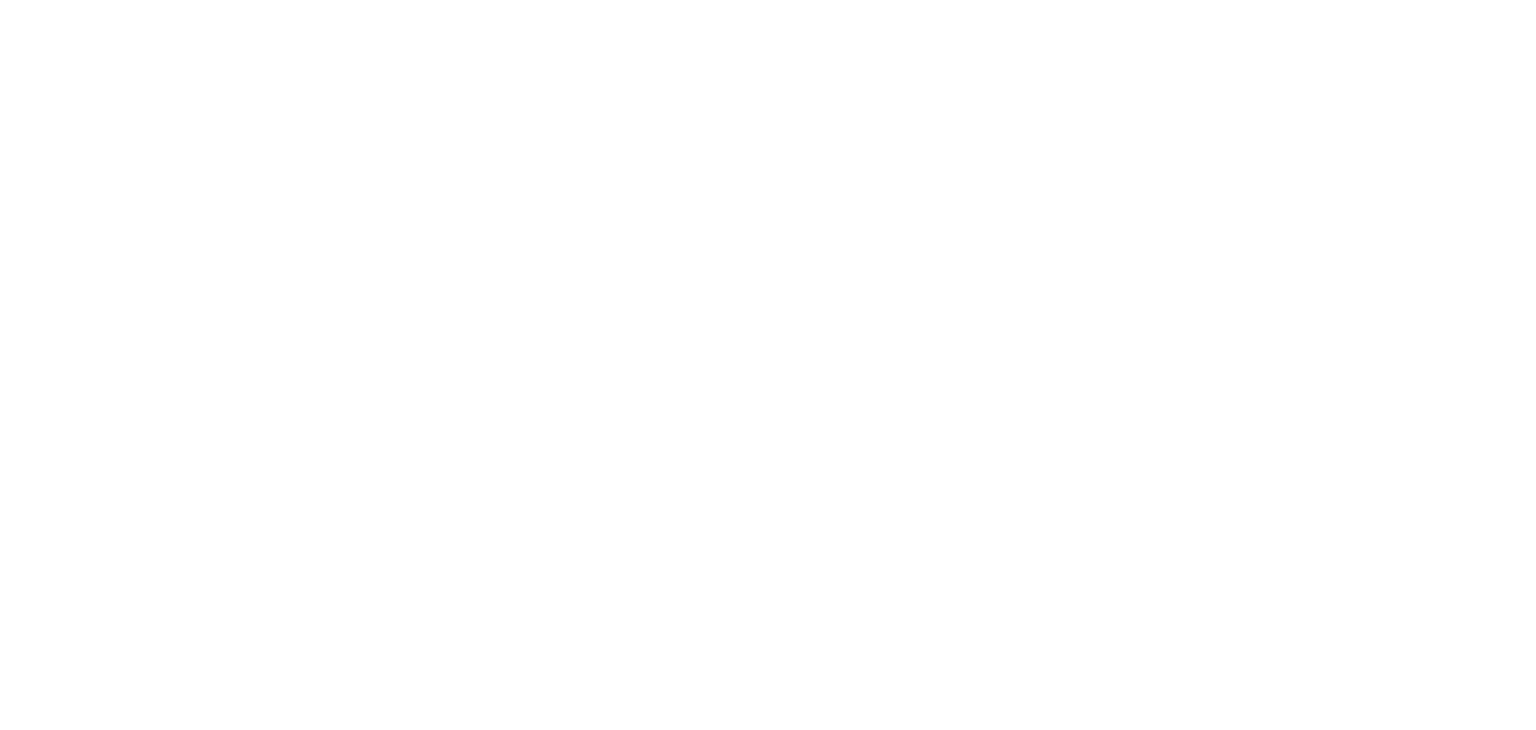 scroll, scrollTop: 0, scrollLeft: 0, axis: both 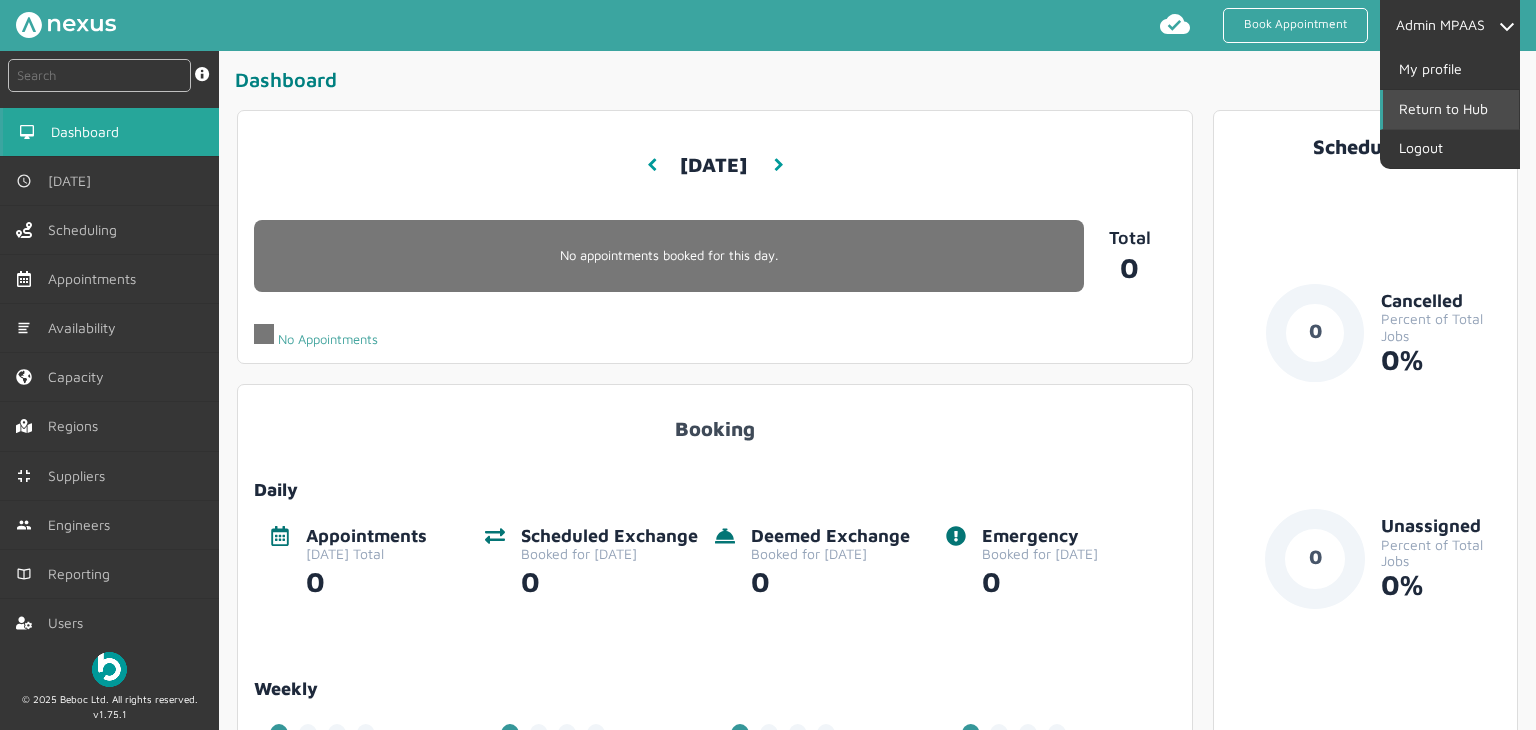 click on "Return to Hub" 